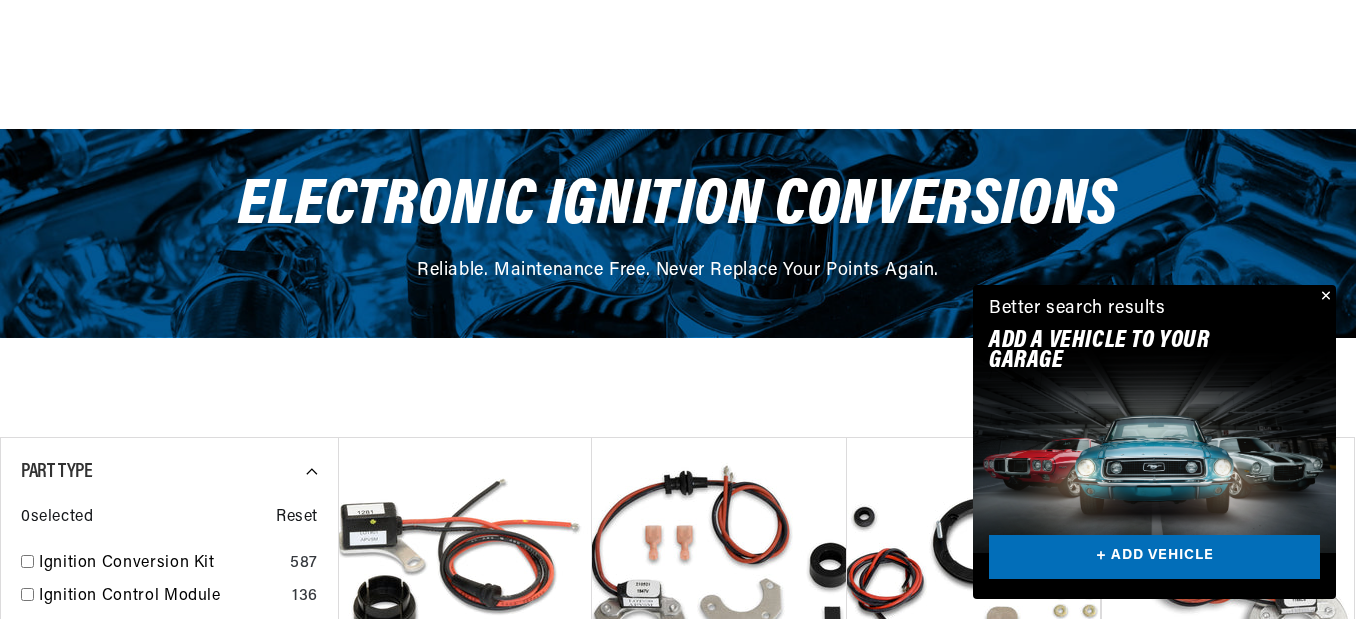 scroll, scrollTop: 300, scrollLeft: 0, axis: vertical 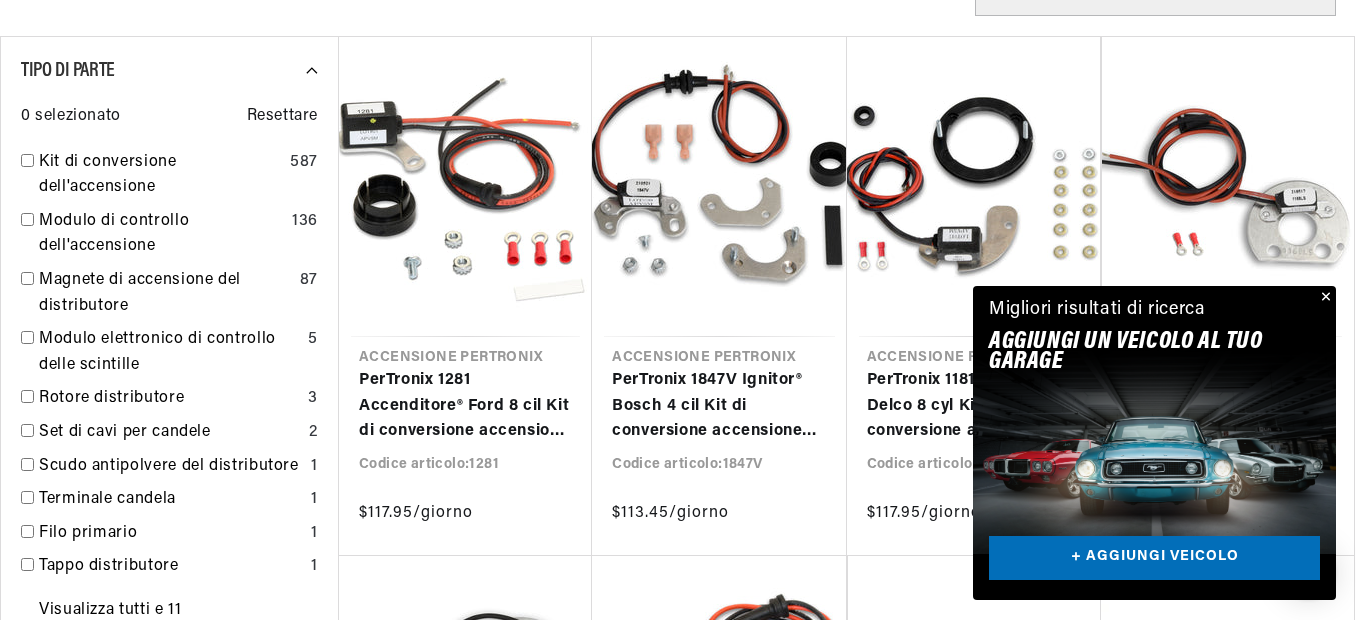 click at bounding box center (1324, 298) 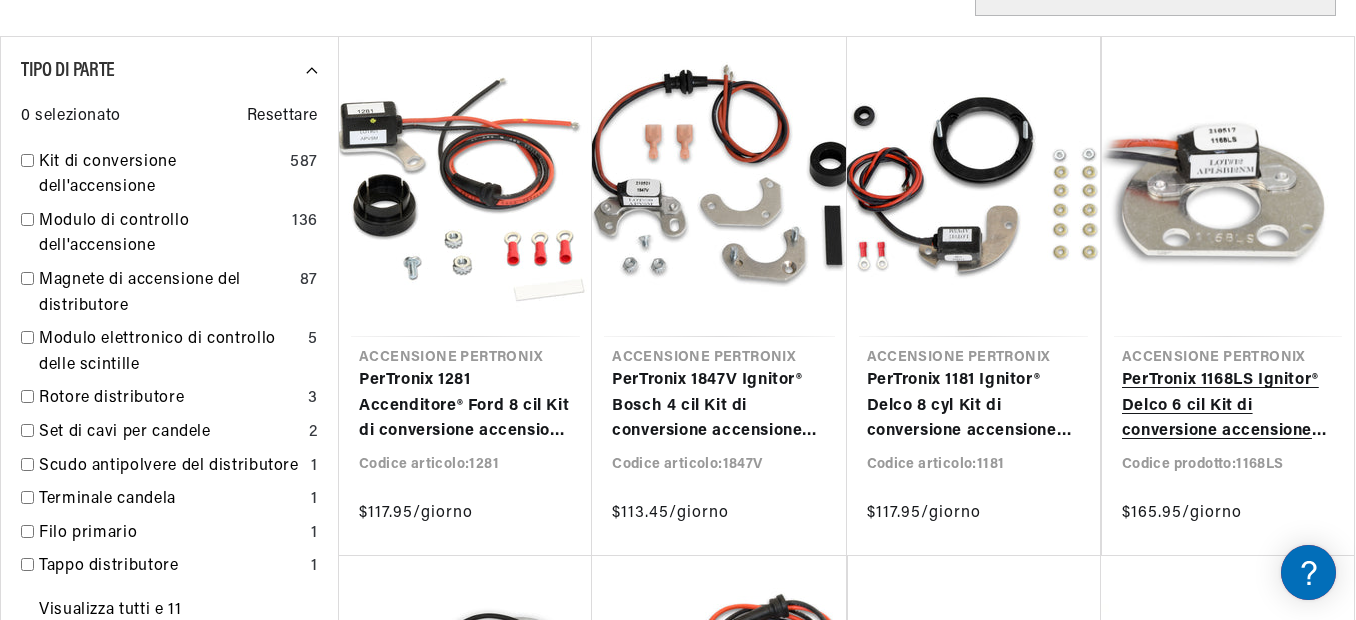 scroll, scrollTop: 0, scrollLeft: 0, axis: both 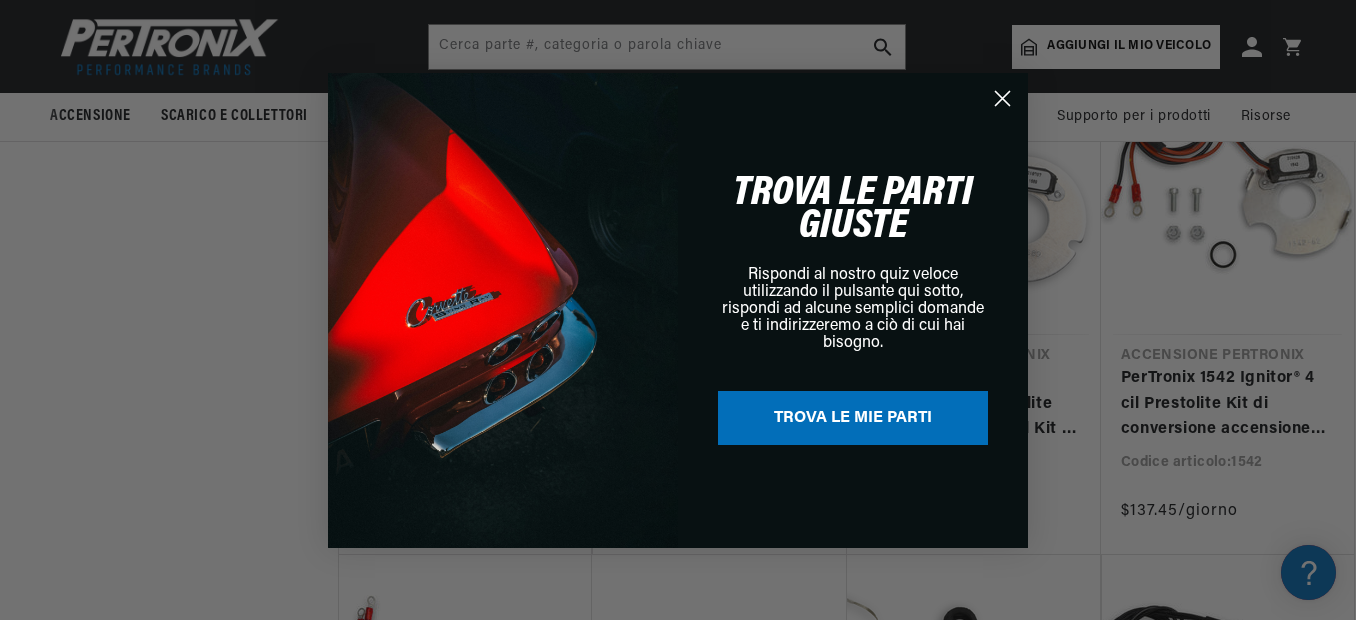 click 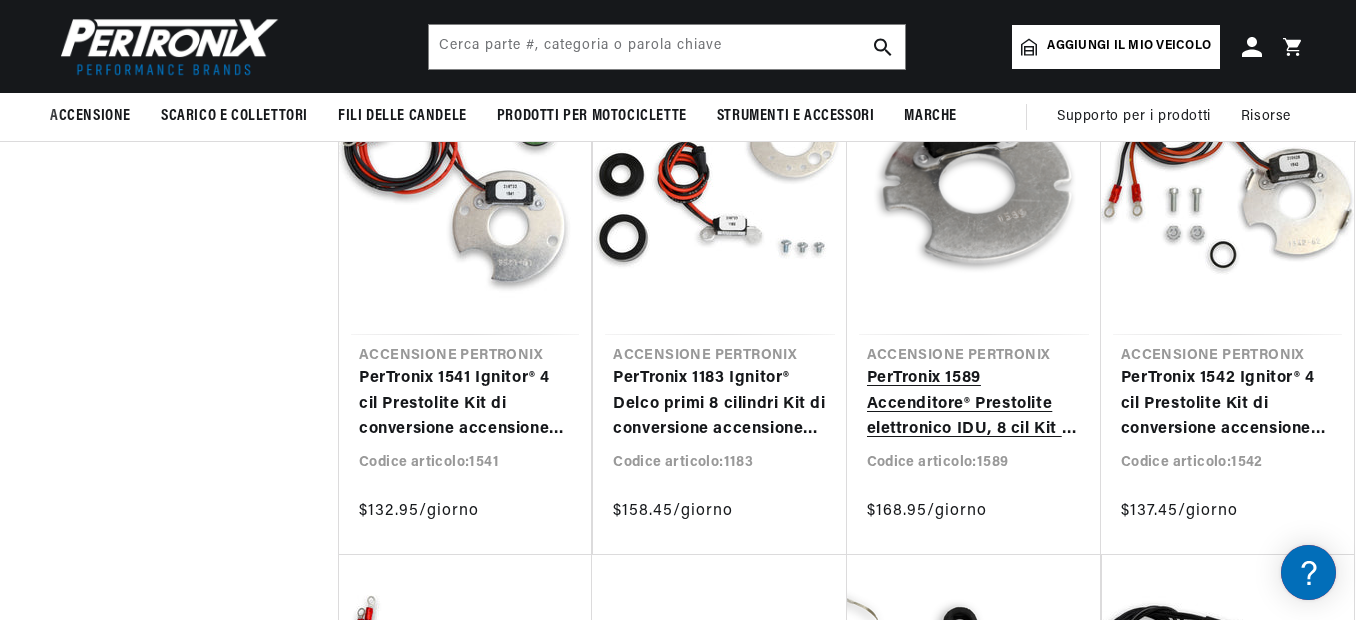 click on "PerTronix 1589 Accenditore® Prestolite elettronico IDU, 8 cil Kit di conversione accensione elettronica" at bounding box center [974, 404] 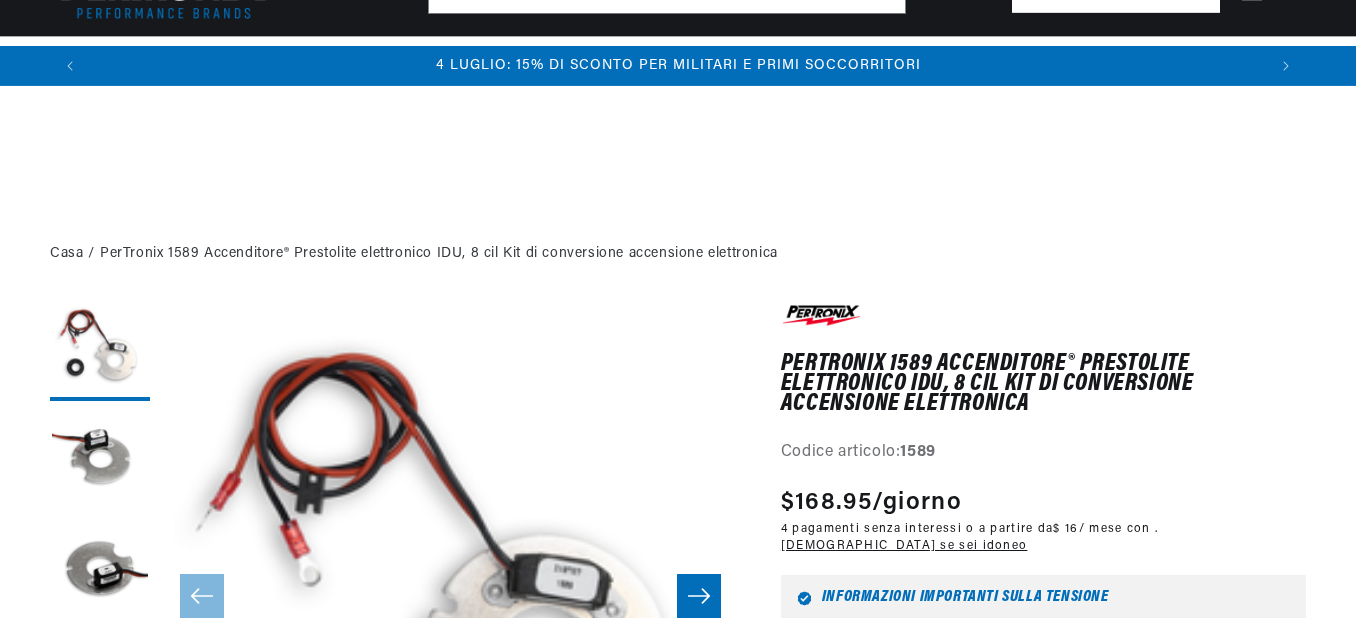 scroll, scrollTop: 300, scrollLeft: 0, axis: vertical 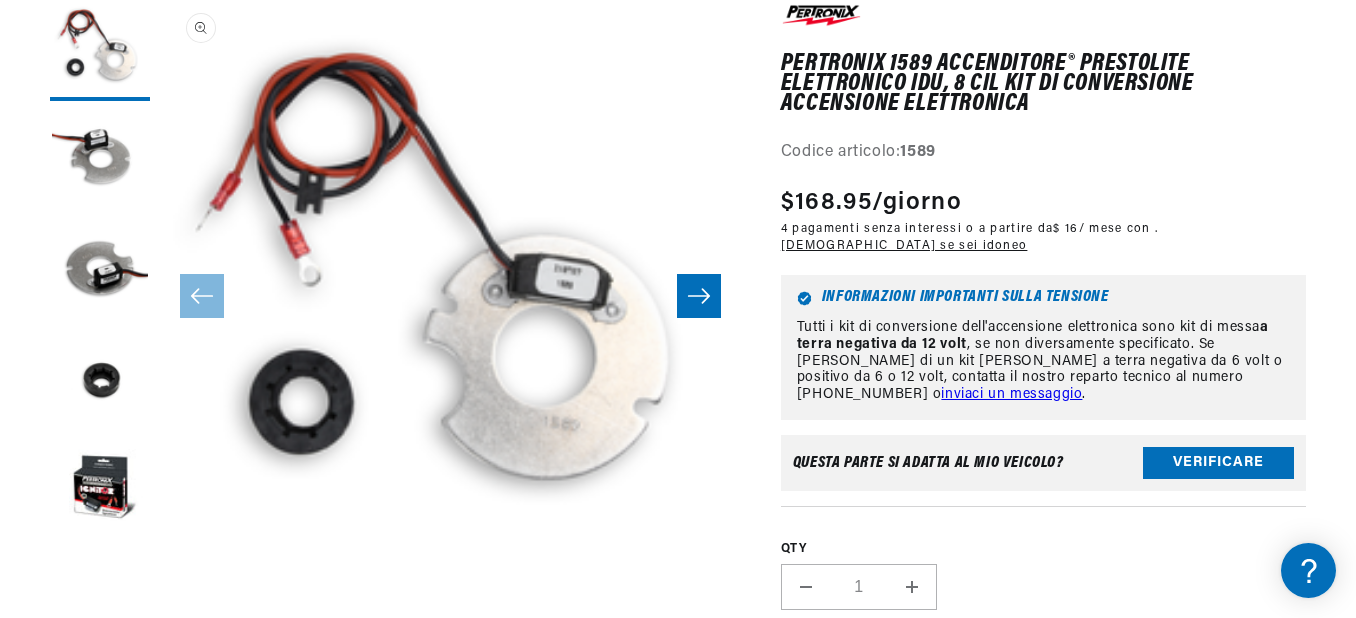 click on "Aprire il supporto 1 in modale" at bounding box center [160, 582] 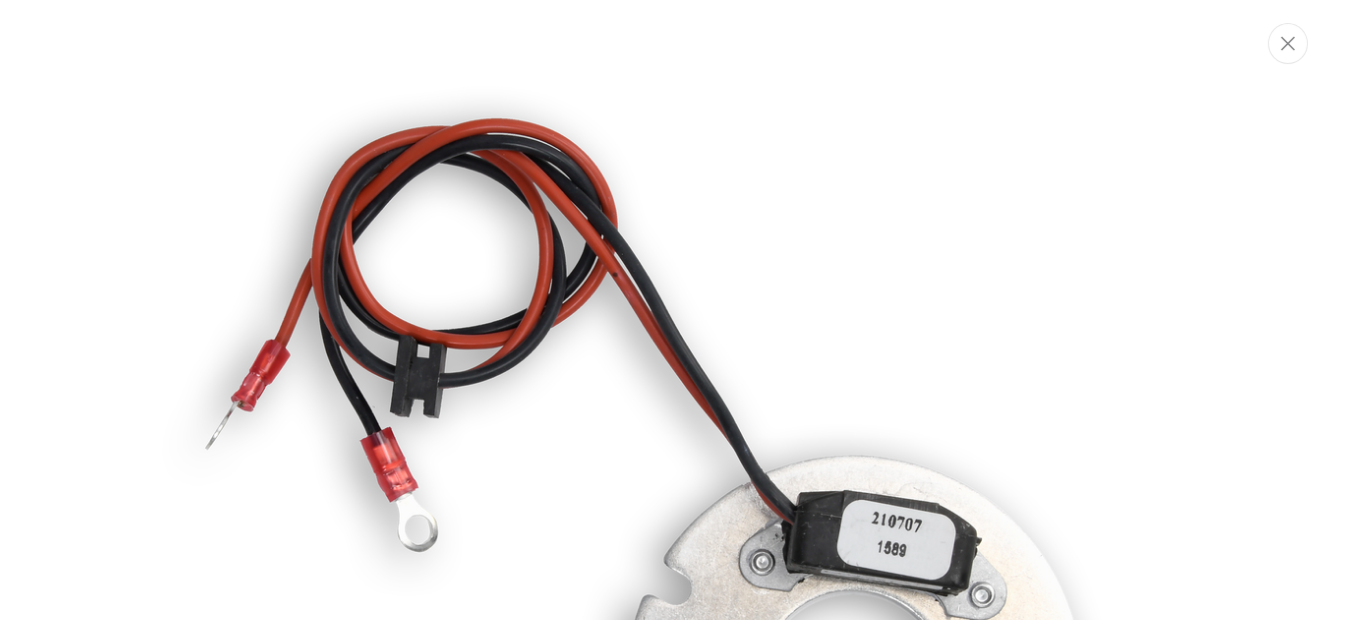 scroll, scrollTop: 1100, scrollLeft: 0, axis: vertical 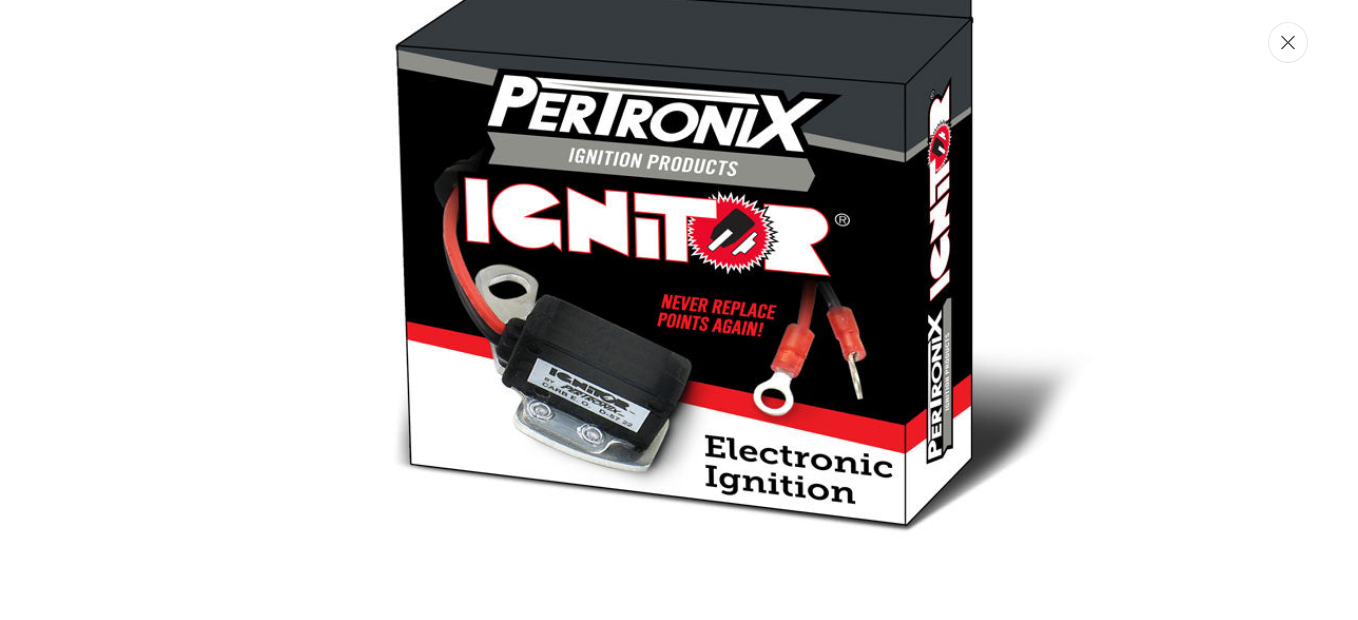 click 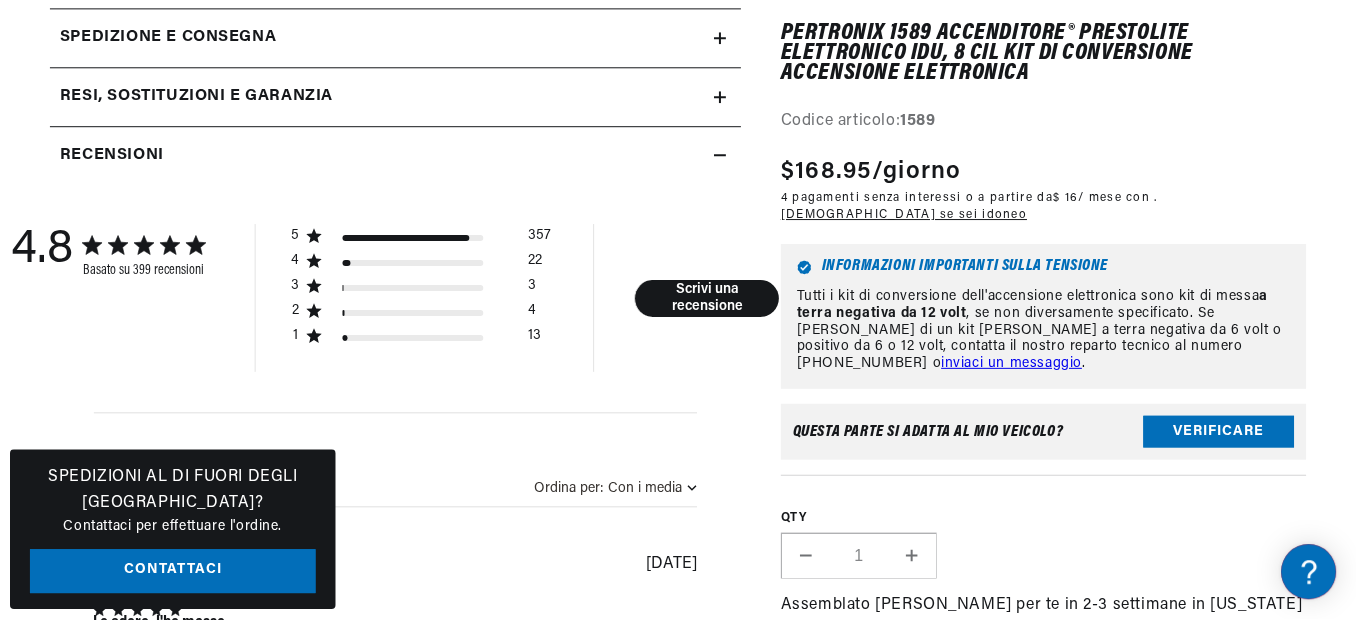 scroll, scrollTop: 0, scrollLeft: 1176, axis: horizontal 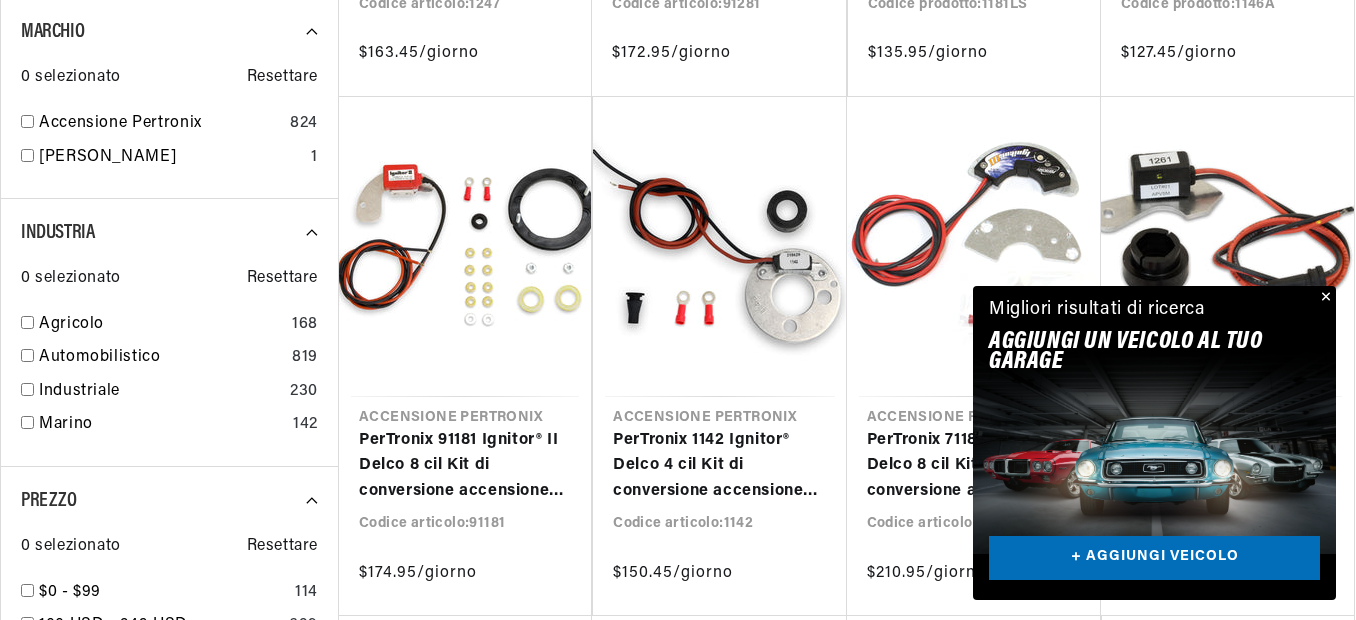 click at bounding box center [1324, 298] 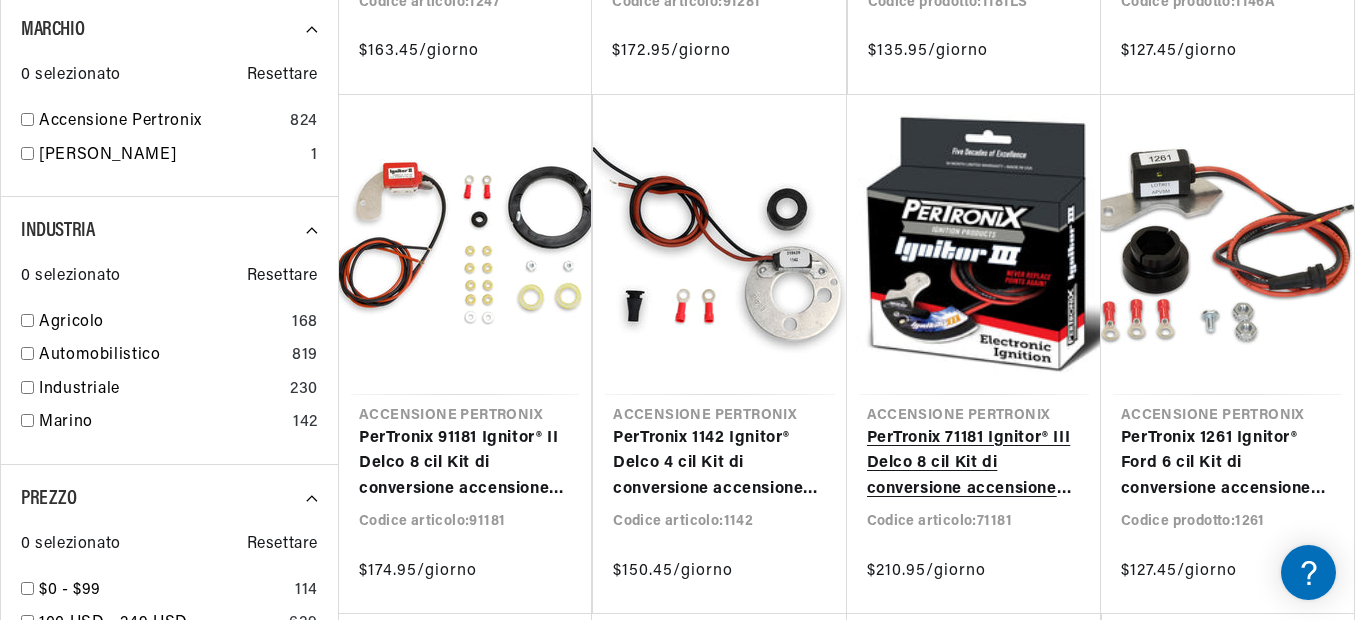 scroll, scrollTop: 2958, scrollLeft: 0, axis: vertical 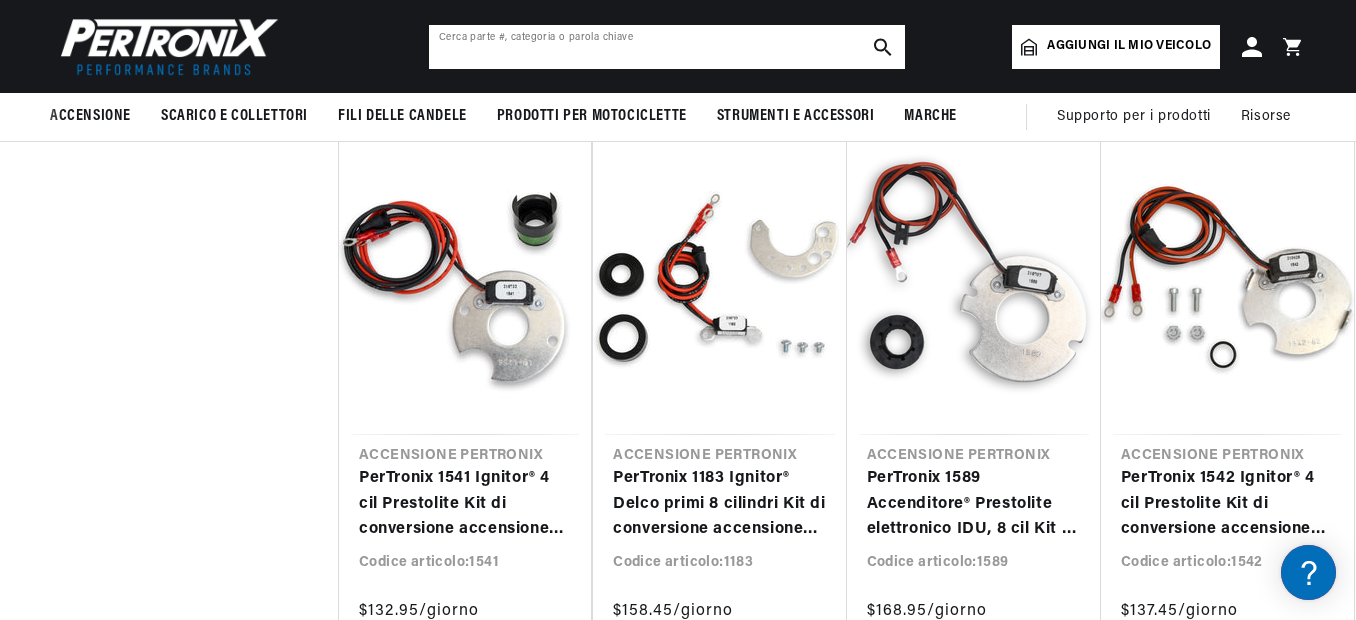 click at bounding box center (667, 47) 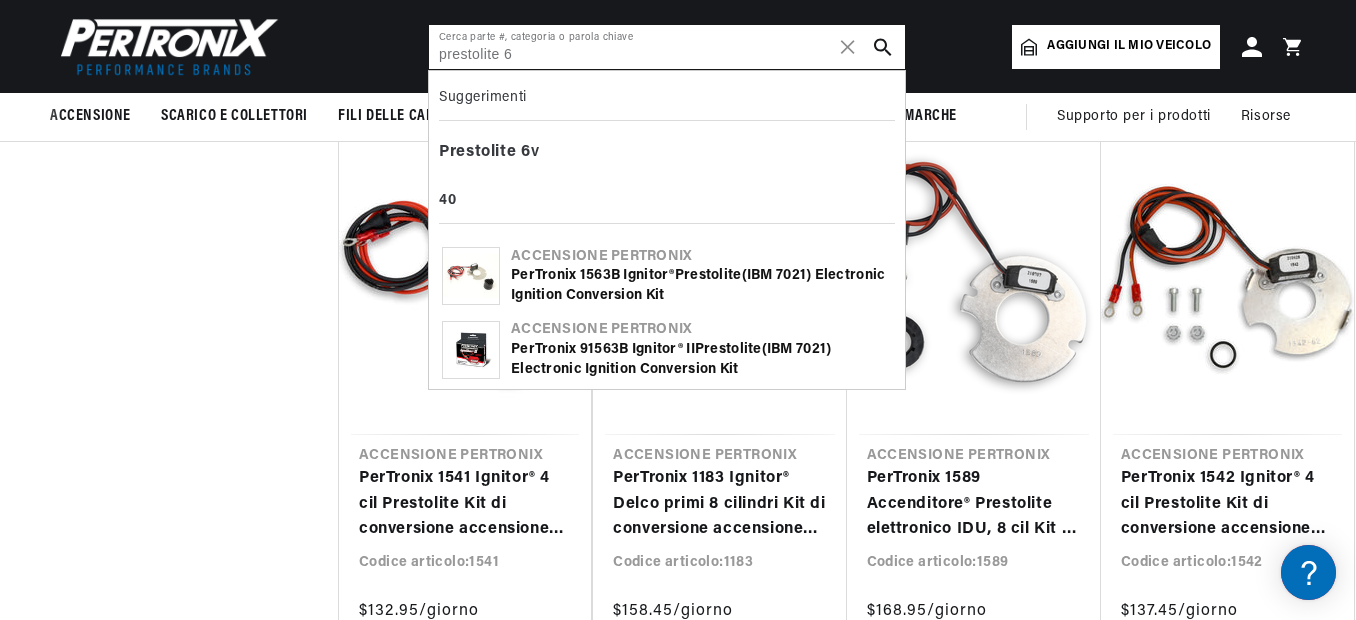 scroll, scrollTop: 0, scrollLeft: 0, axis: both 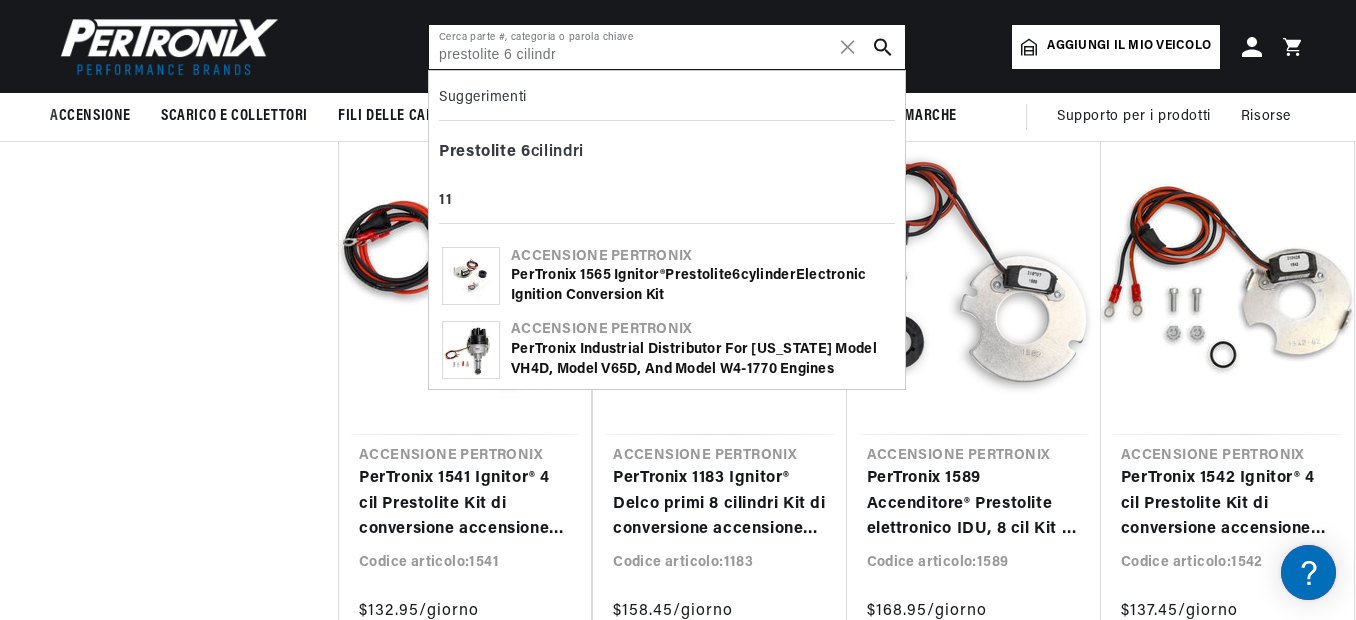type on "prestolite 6 cilindri" 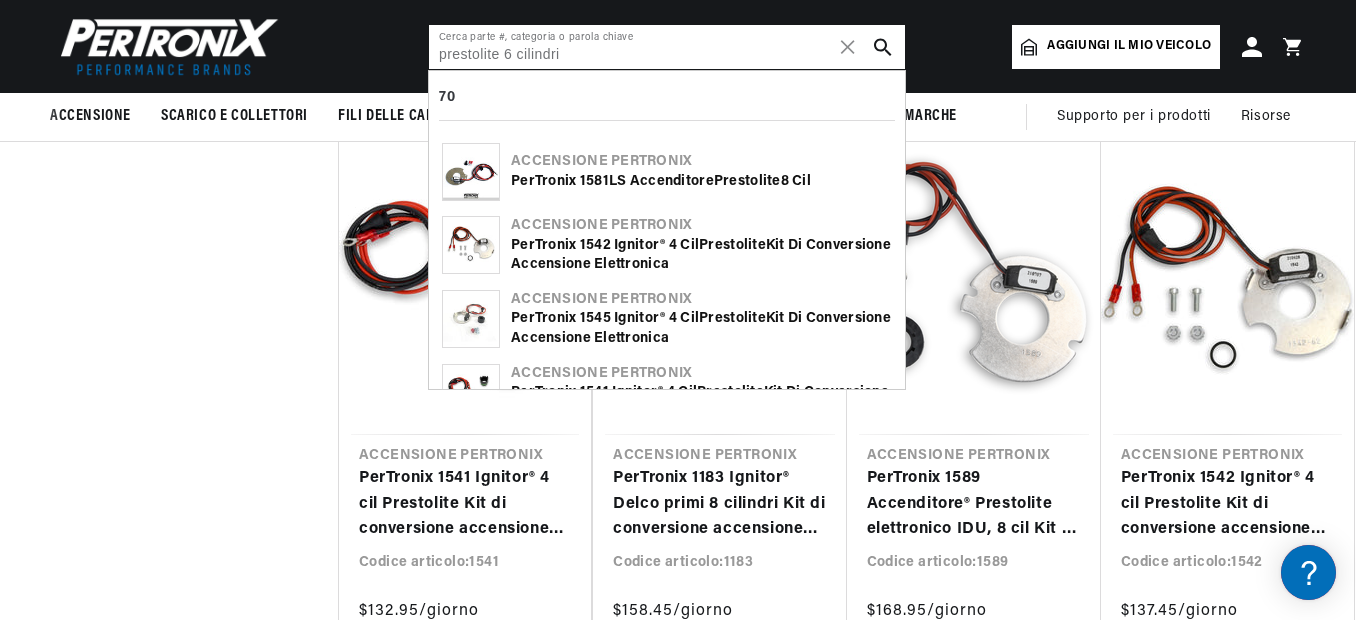 scroll, scrollTop: 0, scrollLeft: 1176, axis: horizontal 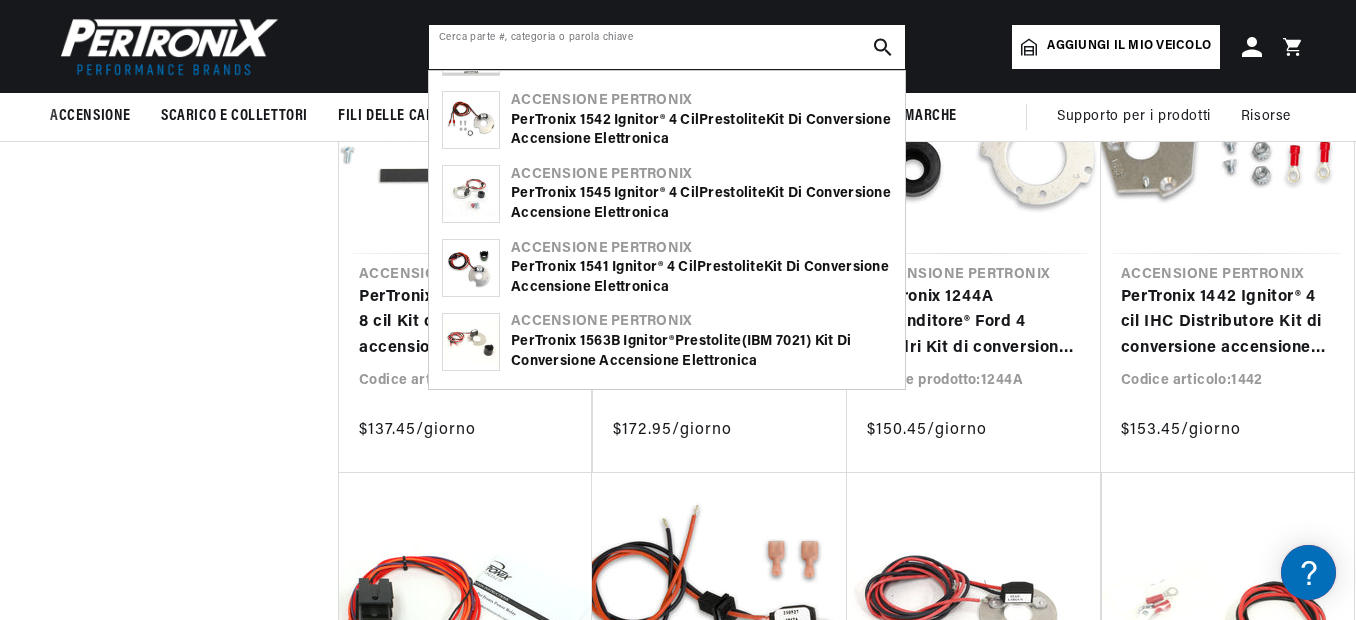 click at bounding box center (667, 47) 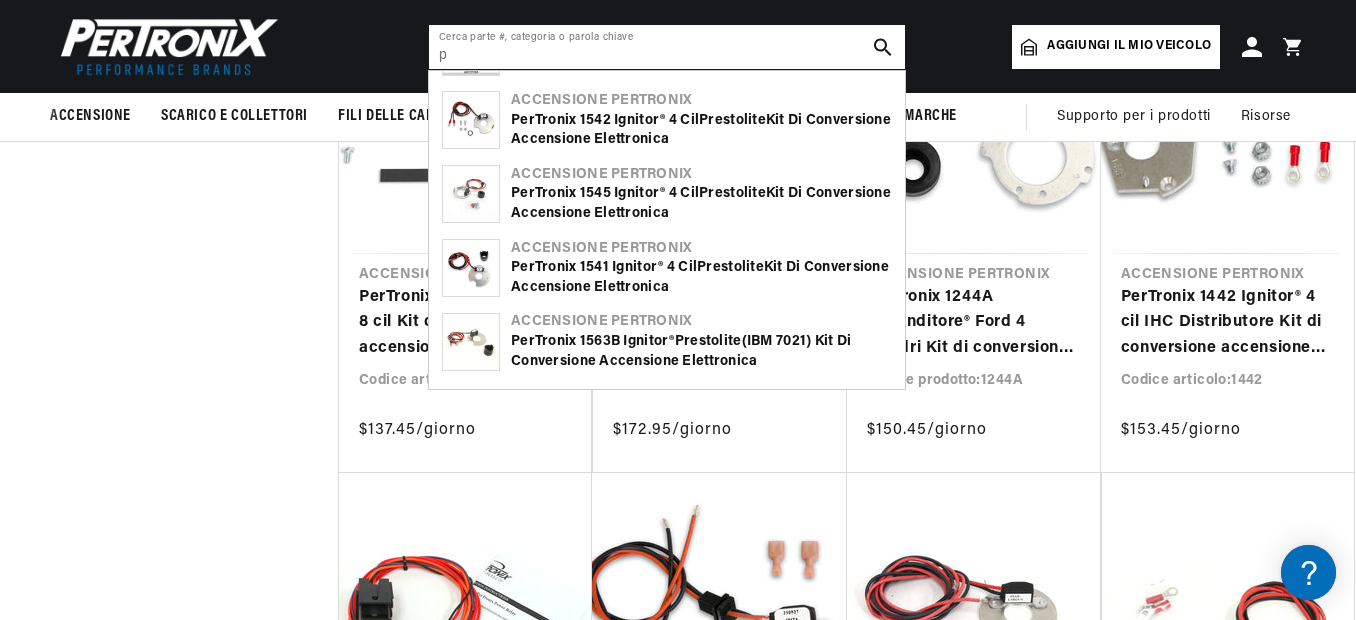 scroll, scrollTop: 0, scrollLeft: 0, axis: both 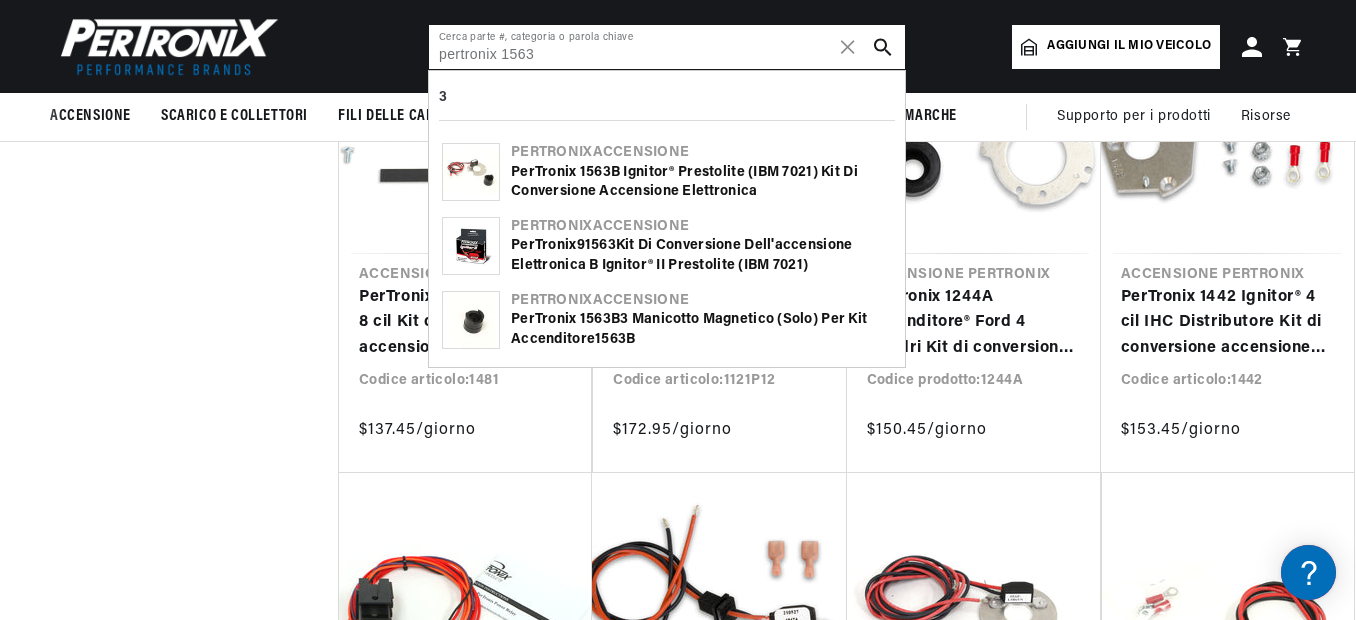 type on "pertronix 1563" 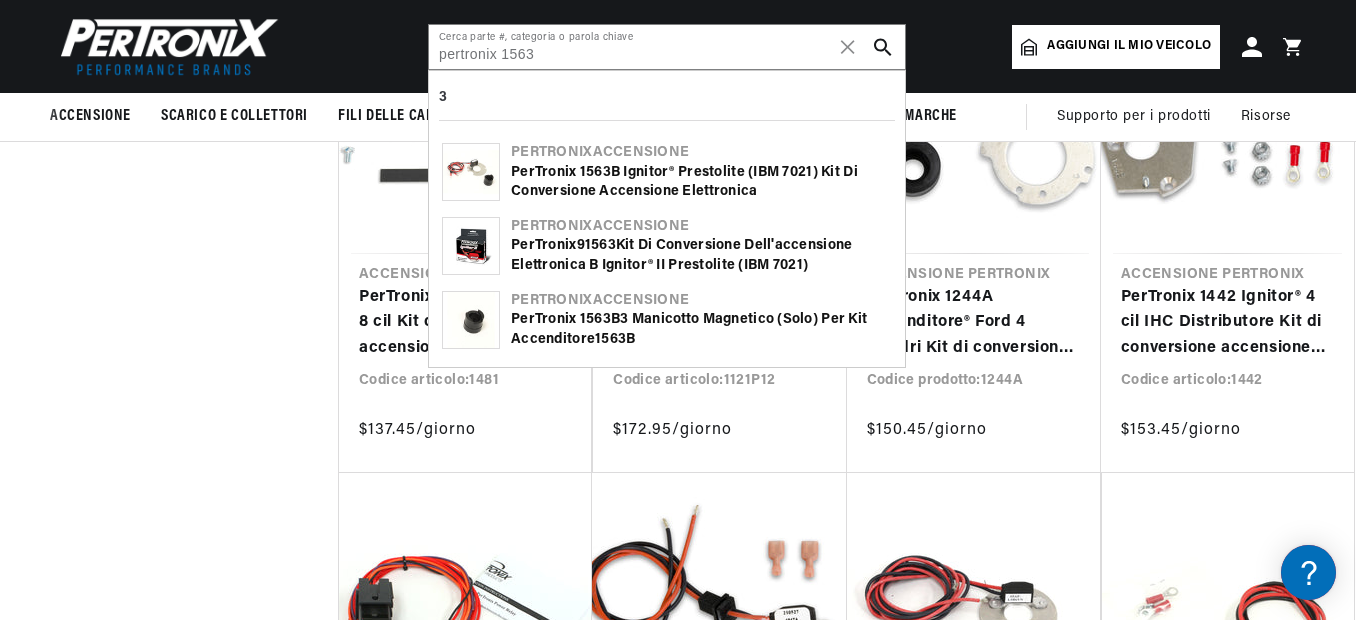 click on "B Ignitor® Prestolite (IBM 7021) Kit di conversione accensione elettronica" at bounding box center [684, 182] 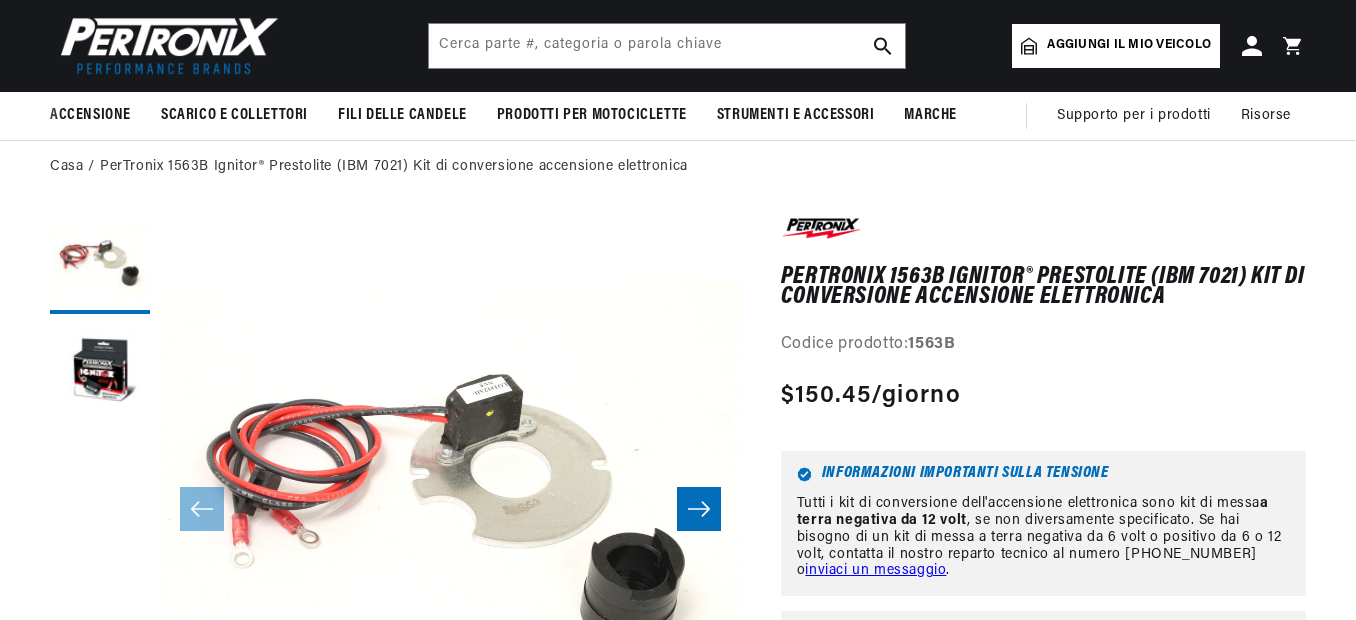scroll, scrollTop: 100, scrollLeft: 0, axis: vertical 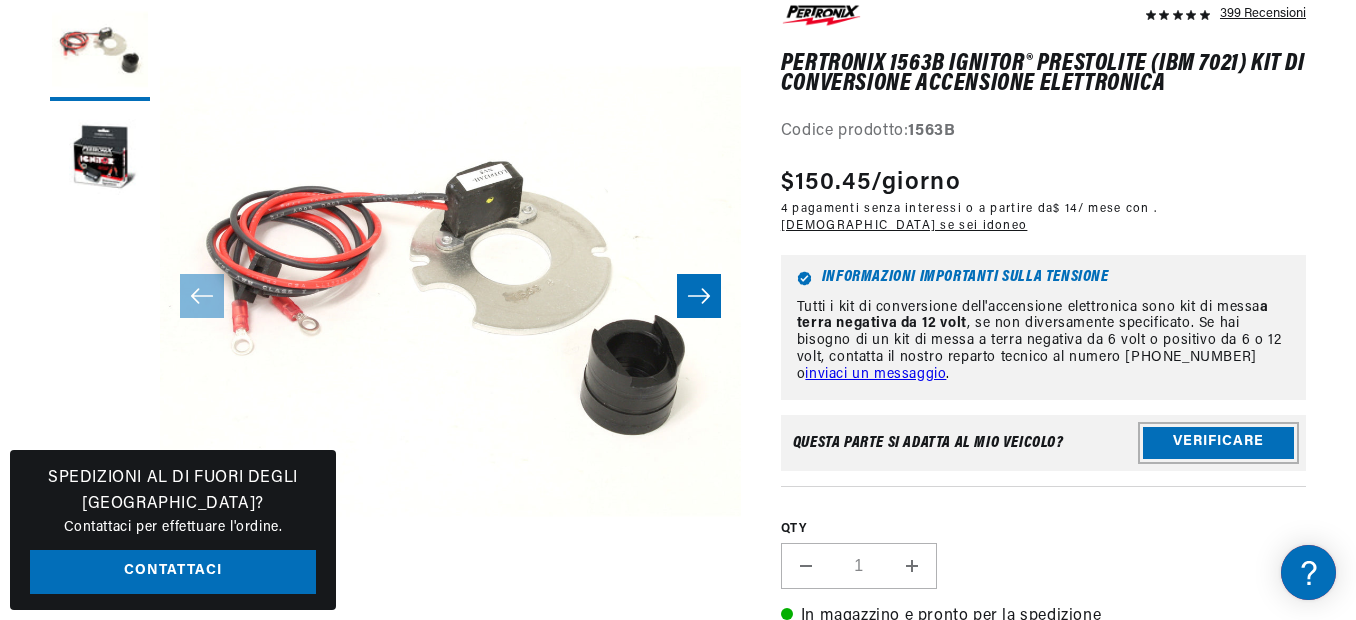 click on "Verificare" at bounding box center (1218, 443) 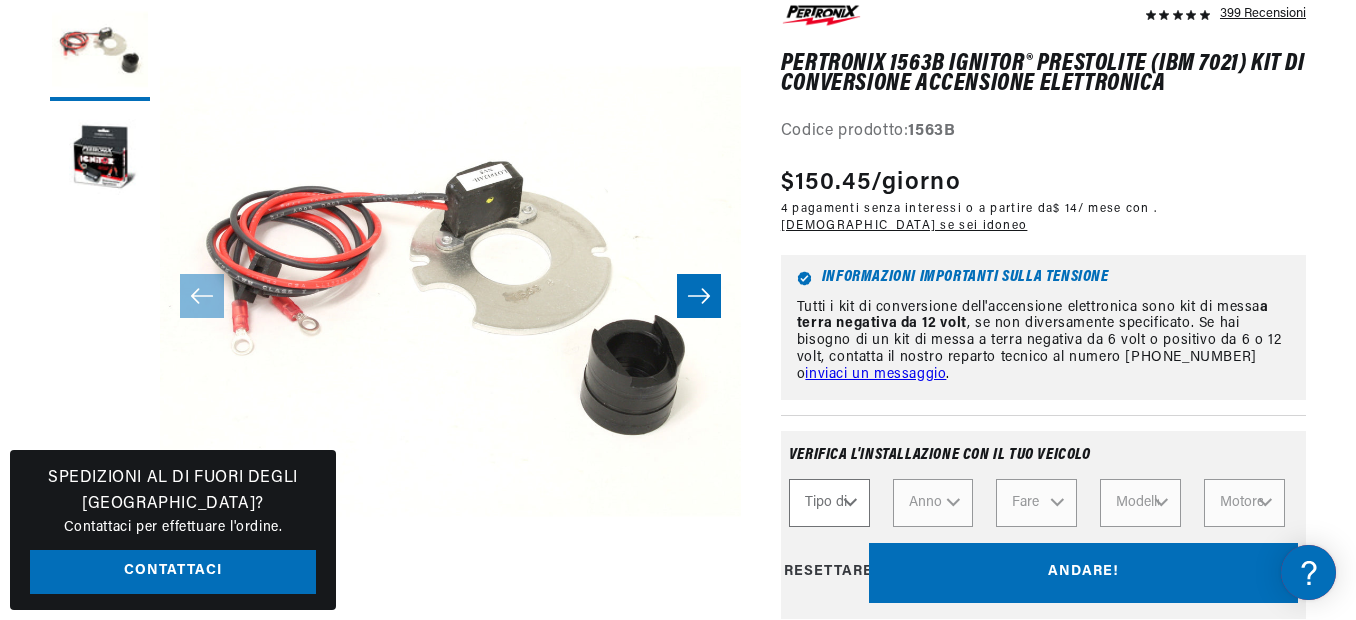 scroll, scrollTop: 0, scrollLeft: 2352, axis: horizontal 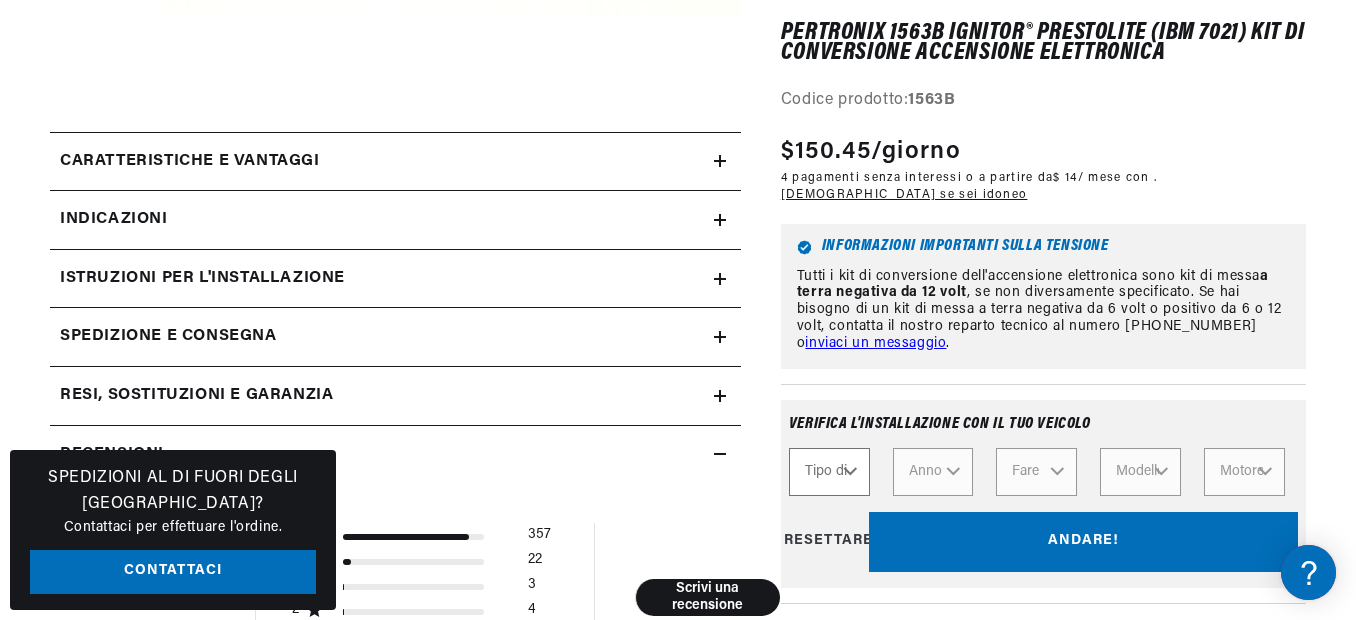 click on "Tipo di corsa
Automobilistico
[GEOGRAPHIC_DATA]
Industriale
[GEOGRAPHIC_DATA]
[GEOGRAPHIC_DATA]" at bounding box center [829, 472] 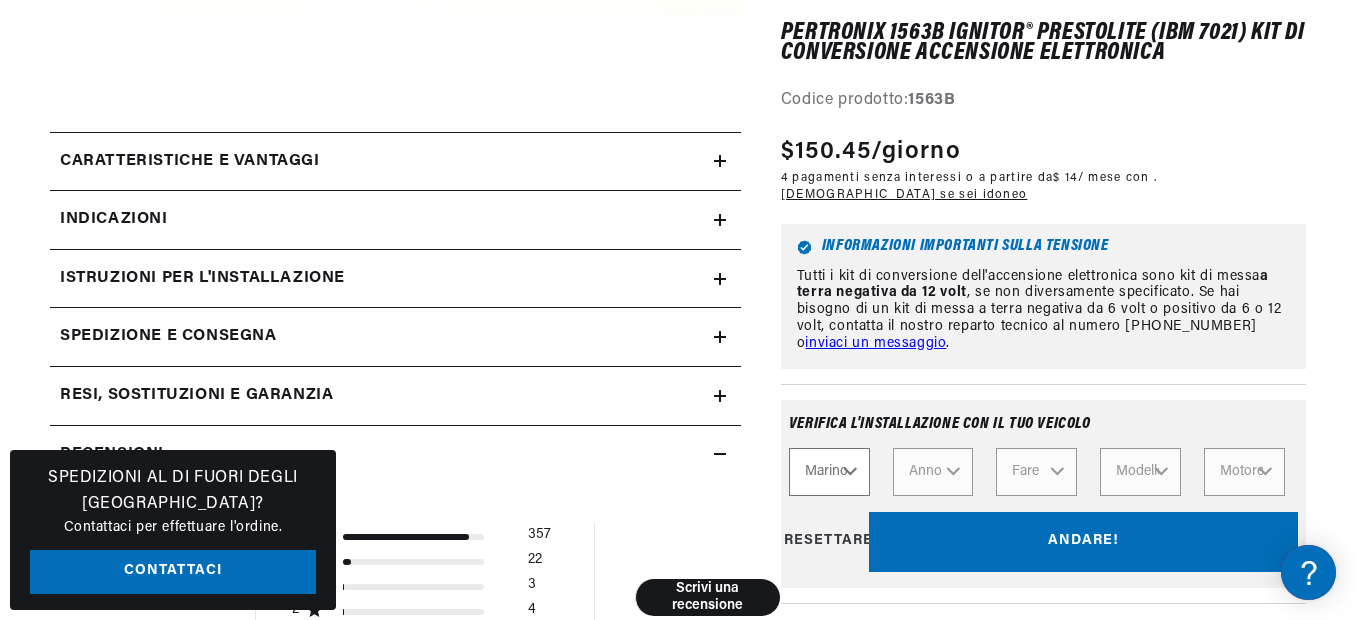 click on "Tipo di corsa
Automobilistico
[GEOGRAPHIC_DATA]
Industriale
[GEOGRAPHIC_DATA]
[GEOGRAPHIC_DATA]" at bounding box center (829, 472) 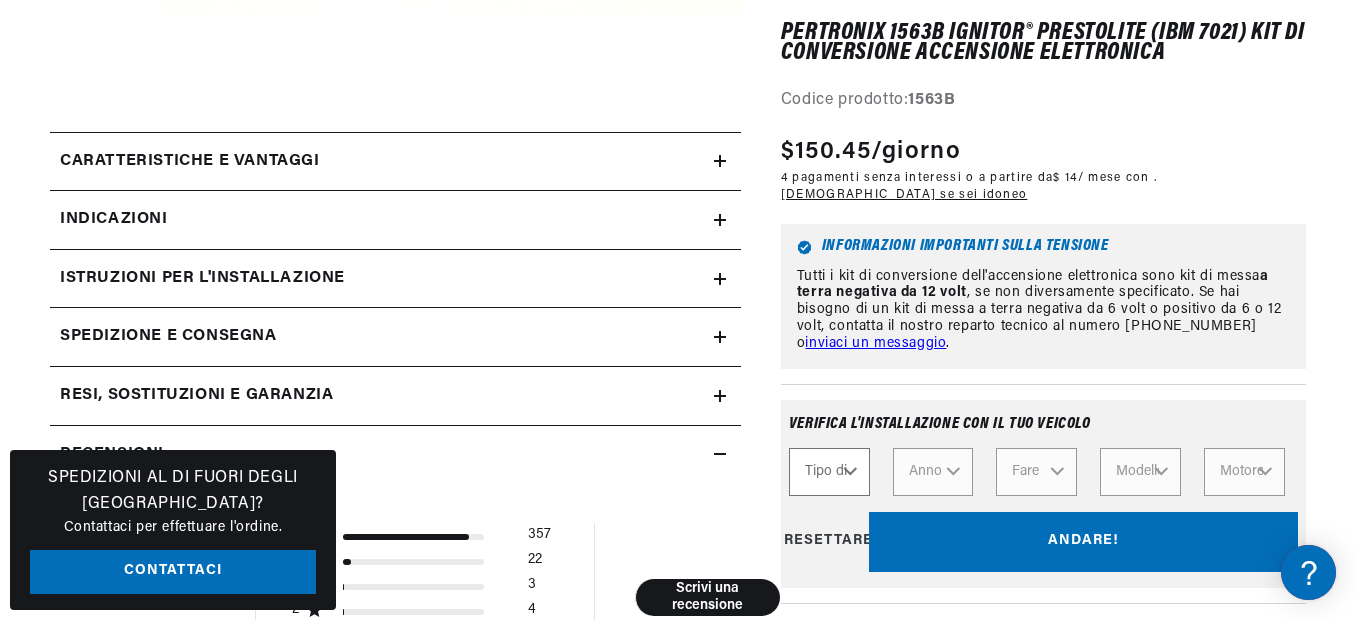 select on "Marine" 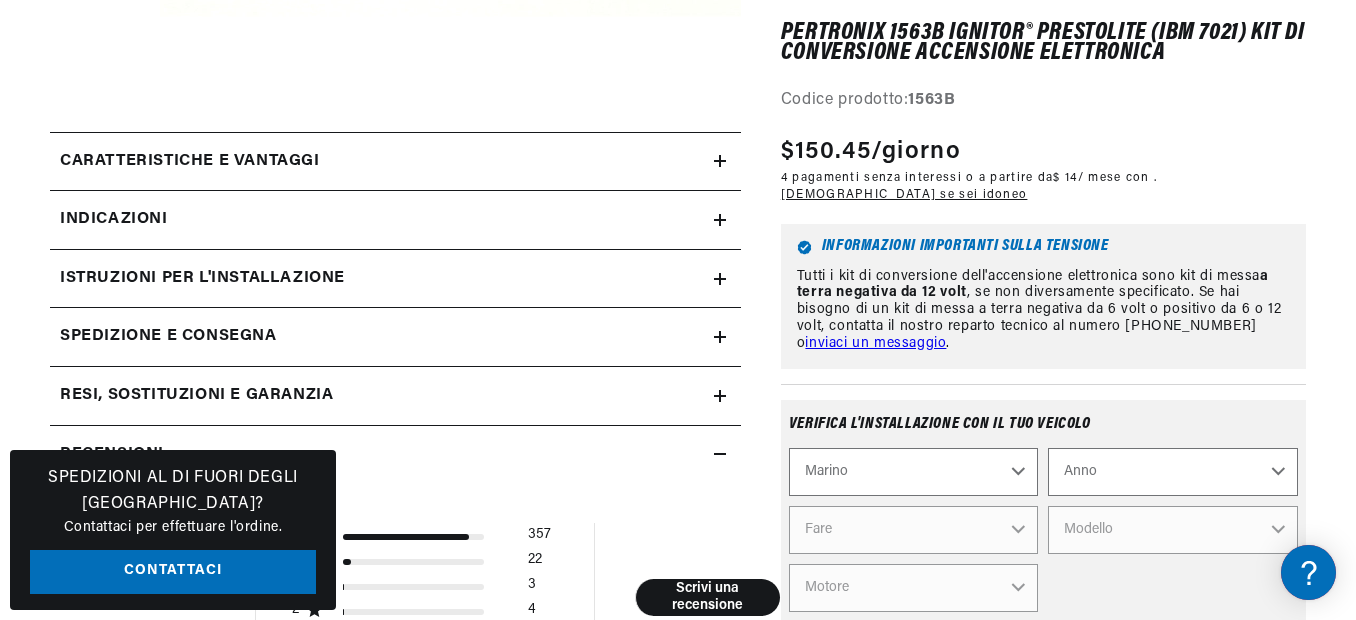 click on "Anno
1987
1986
1985
1983
1982
1981
1980
1979
1978
1977
1976
1975
1974
1973
1972
1968
1967
1966
1965
1964
1963
1961
1960
1959
1957
1953
1950
1949
1948
1947
1946
1945
1944
1940
1939
1938
1936 1935" at bounding box center [1173, 472] 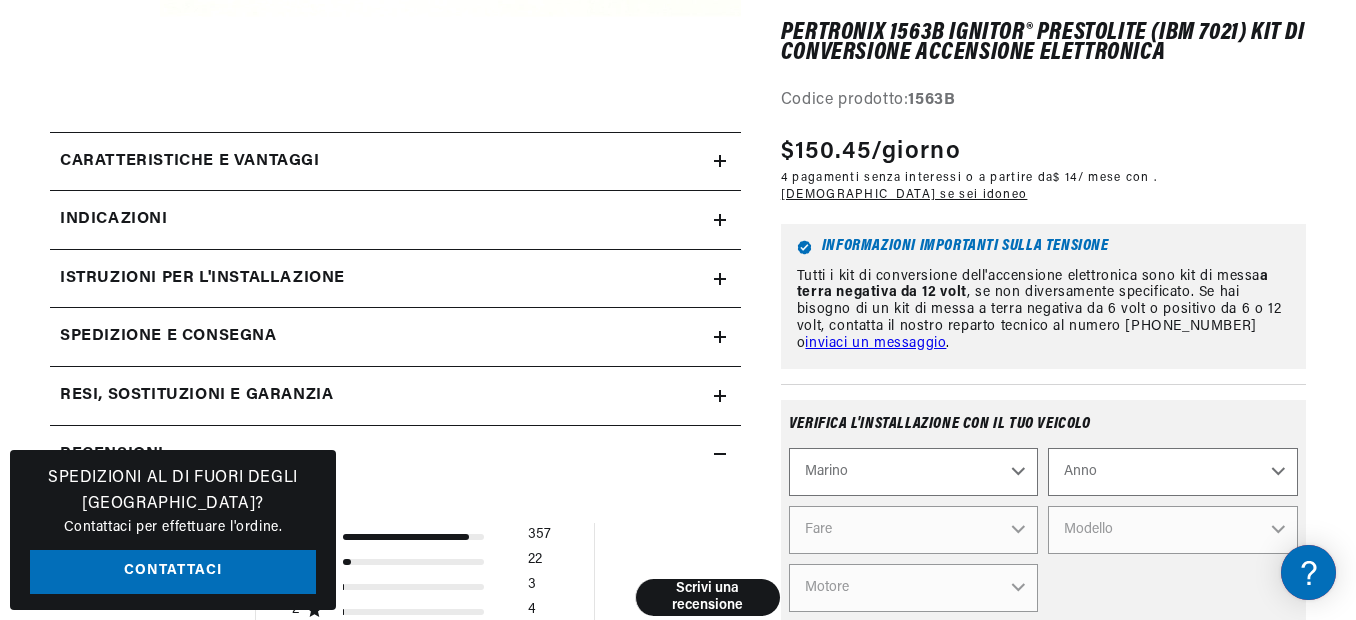 select on "1987" 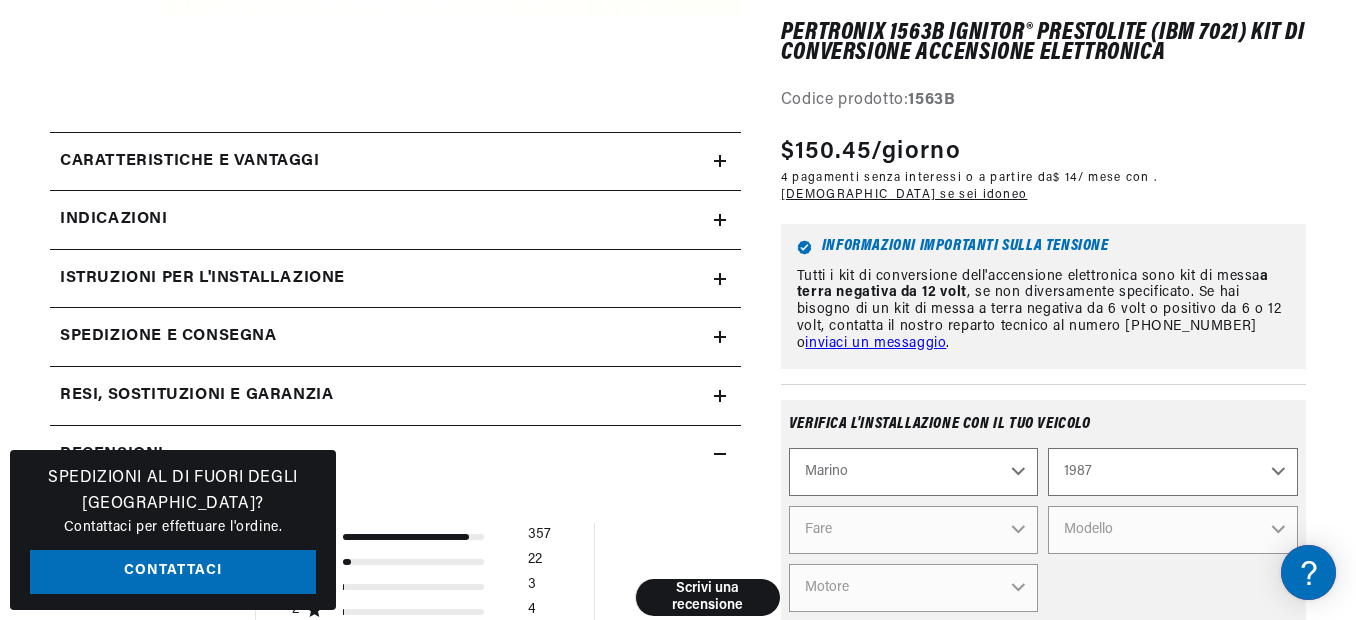 click on "Anno
1987
1986
1985
1983
1982
1981
1980
1979
1978
1977
1976
1975
1974
1973
1972
1968
1967
1966
1965
1964
1963
1961
1960
1959
1957
1953
1950
1949
1948
1947
1946
1945
1944
1940
1939
1938
1936 1935" at bounding box center (1173, 472) 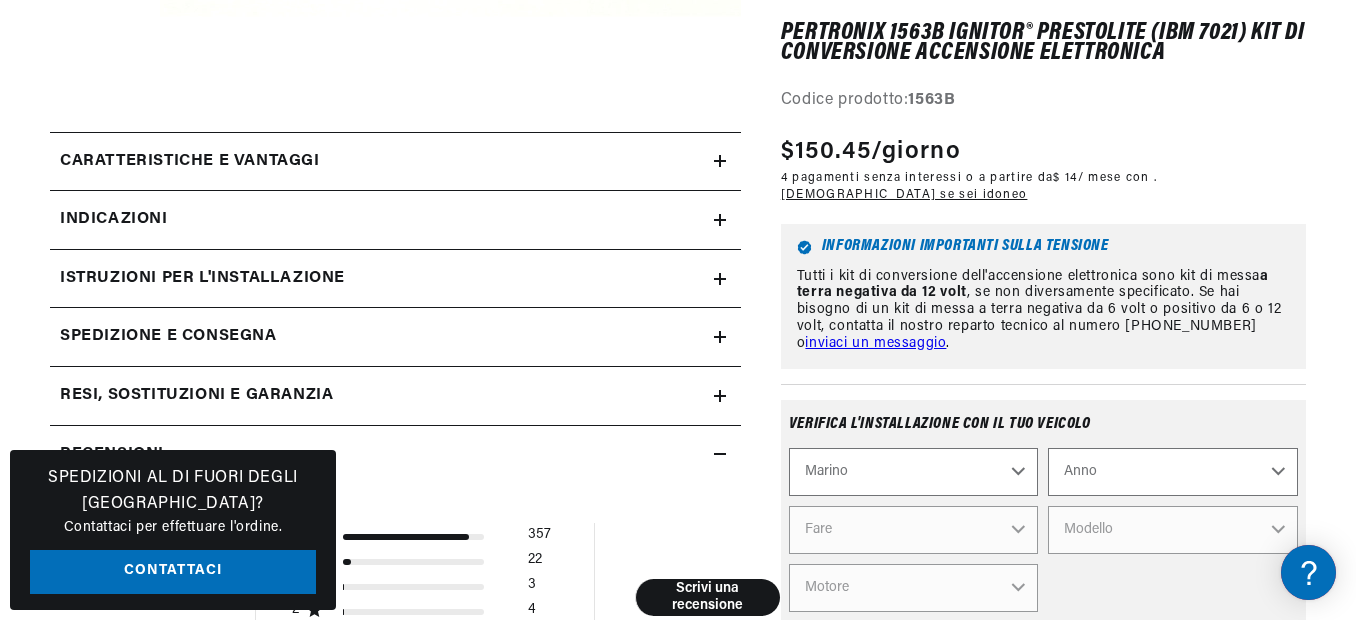 select on "1987" 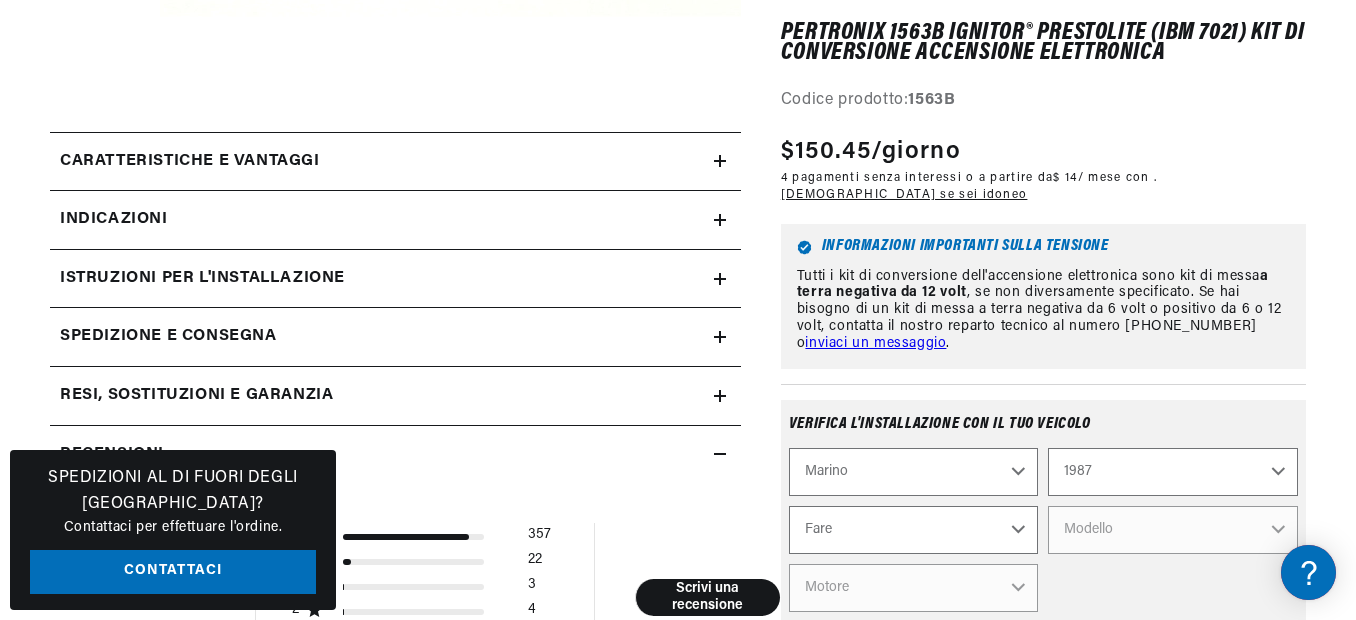 scroll, scrollTop: 0, scrollLeft: 2352, axis: horizontal 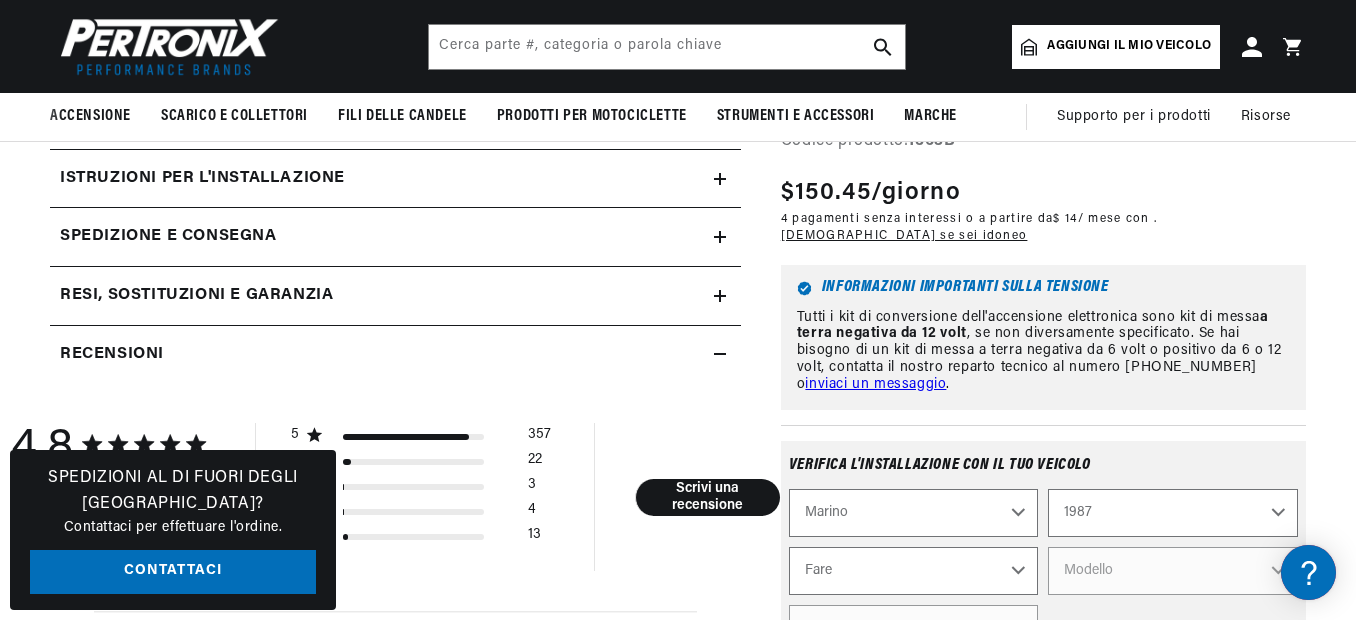 drag, startPoint x: 717, startPoint y: 197, endPoint x: 709, endPoint y: 182, distance: 17 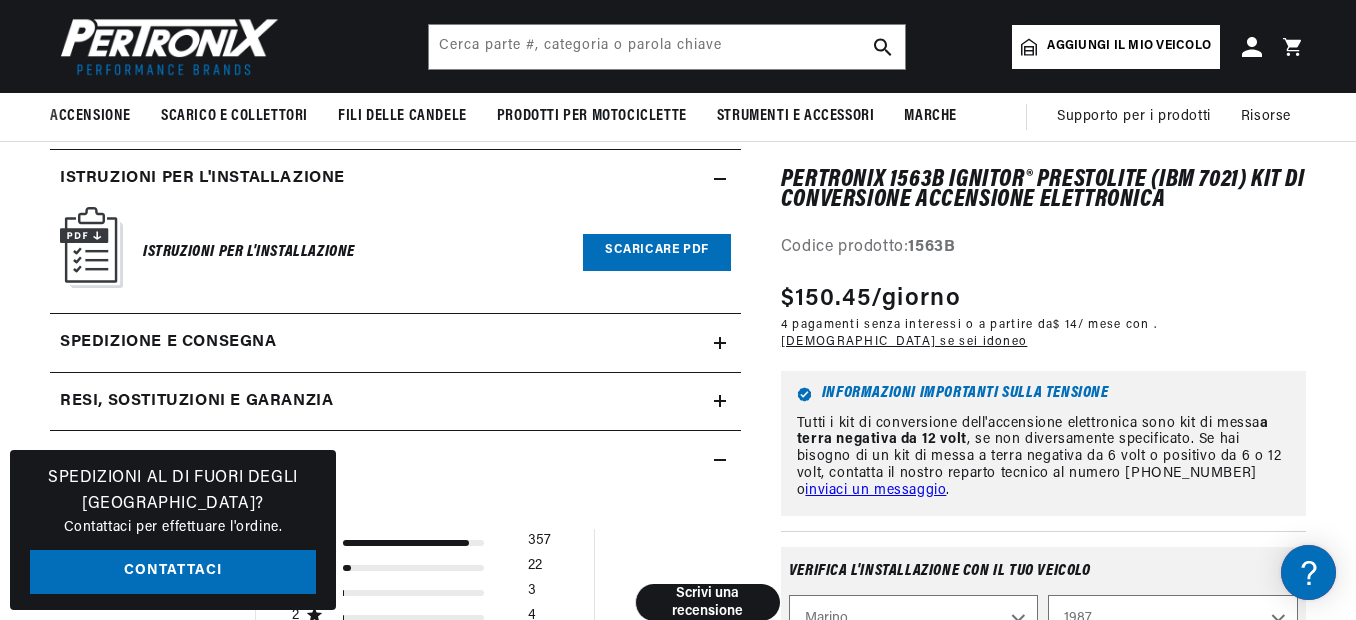 scroll, scrollTop: 0, scrollLeft: 2352, axis: horizontal 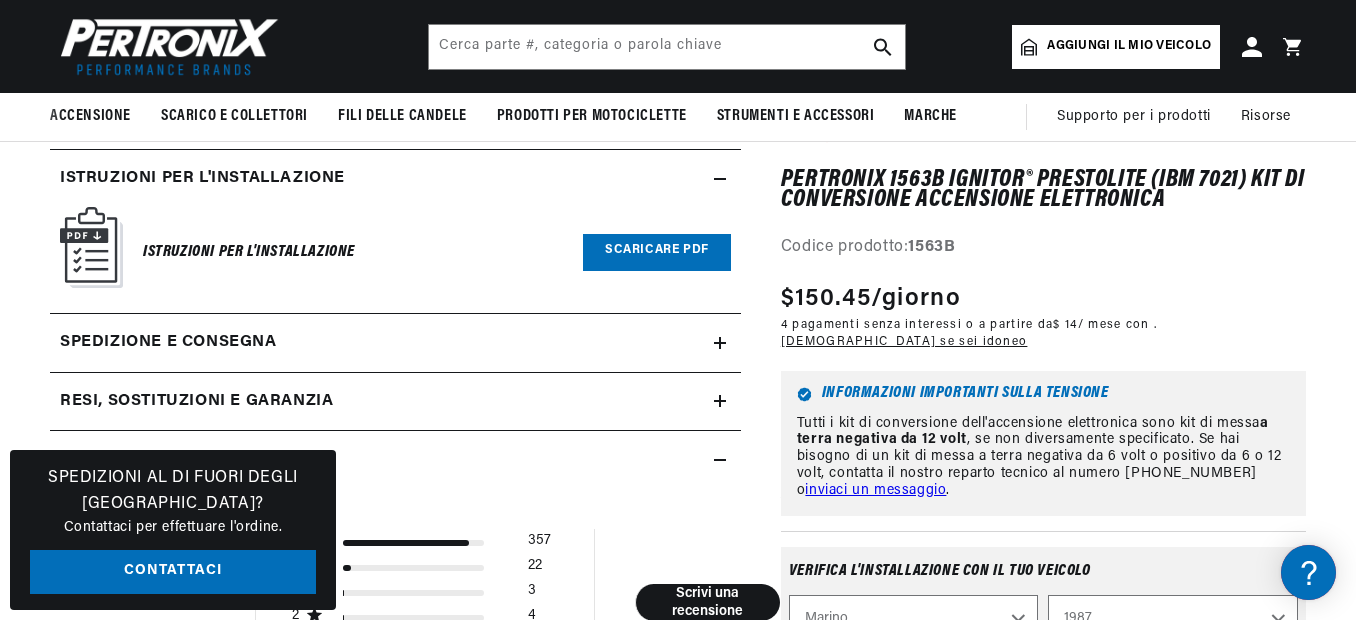 click on "Scaricare PDF" at bounding box center [657, 252] 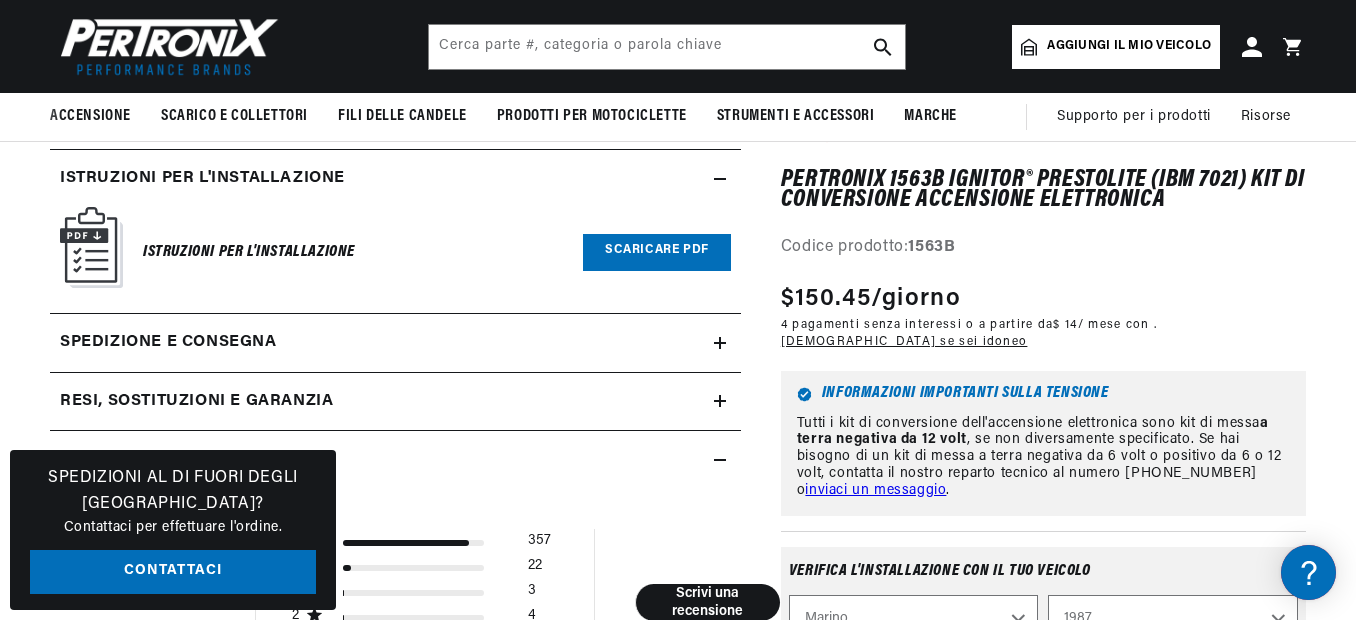 scroll, scrollTop: 0, scrollLeft: 0, axis: both 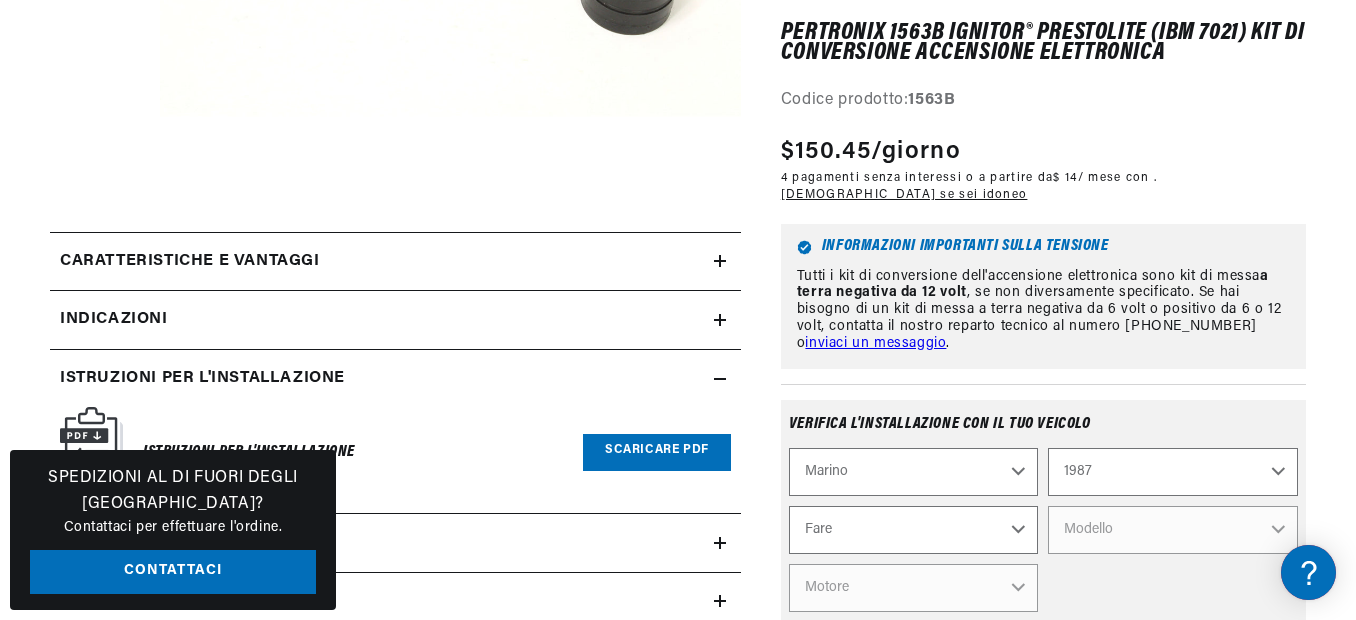 click on "Caratteristiche e vantaggi" at bounding box center (382, 262) 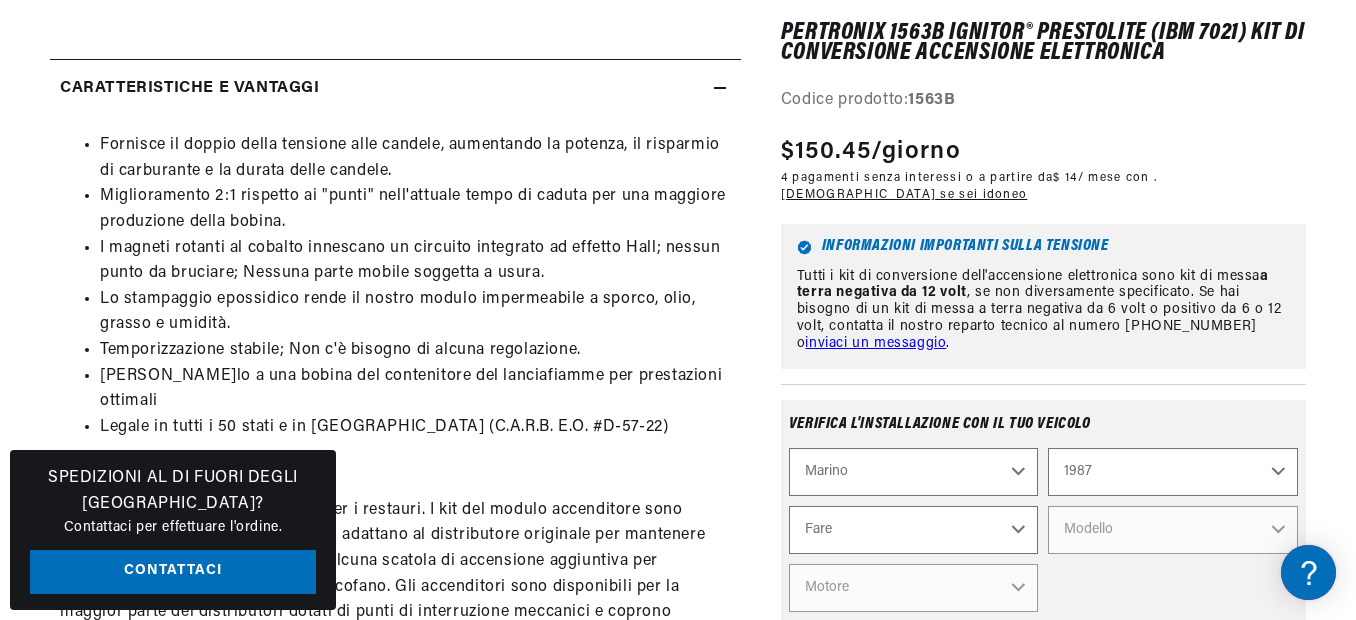scroll, scrollTop: 900, scrollLeft: 0, axis: vertical 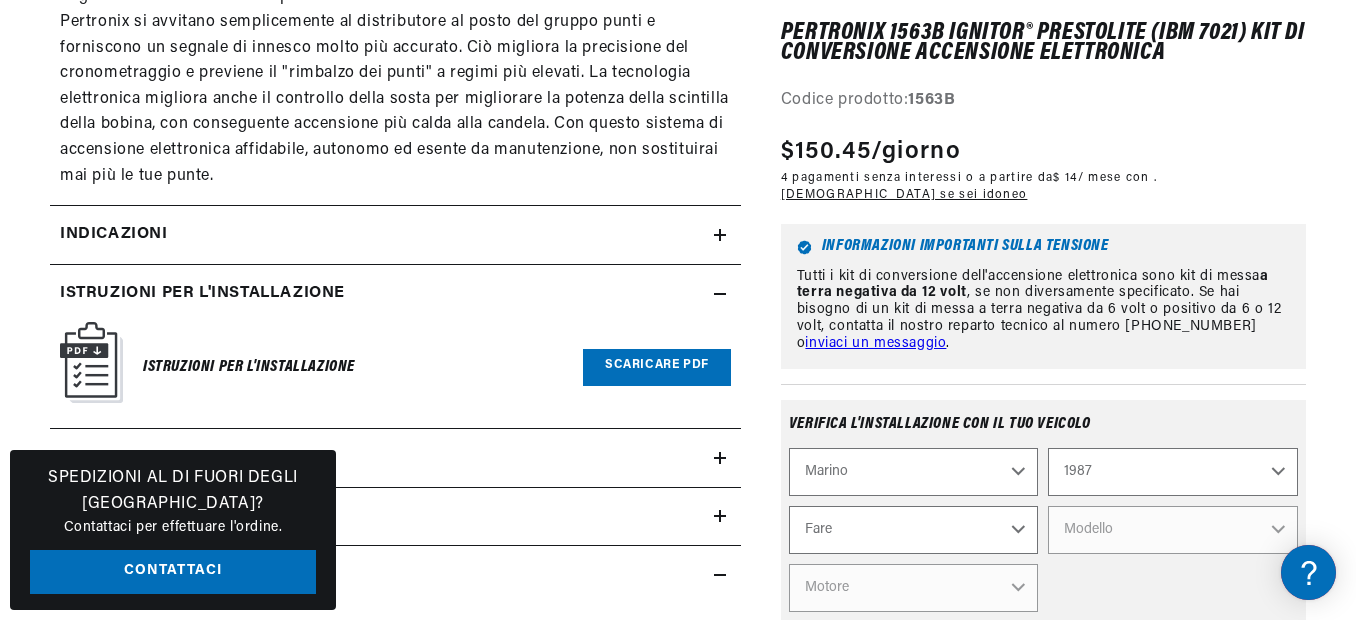 click 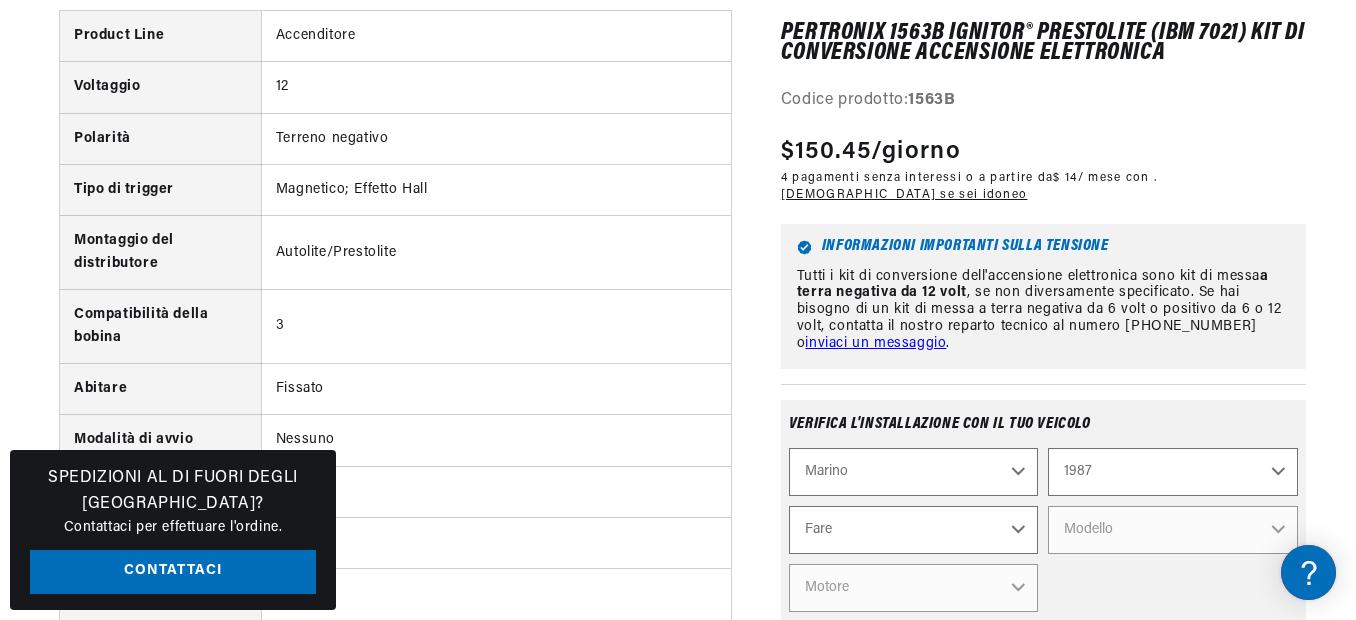 scroll, scrollTop: 2000, scrollLeft: 0, axis: vertical 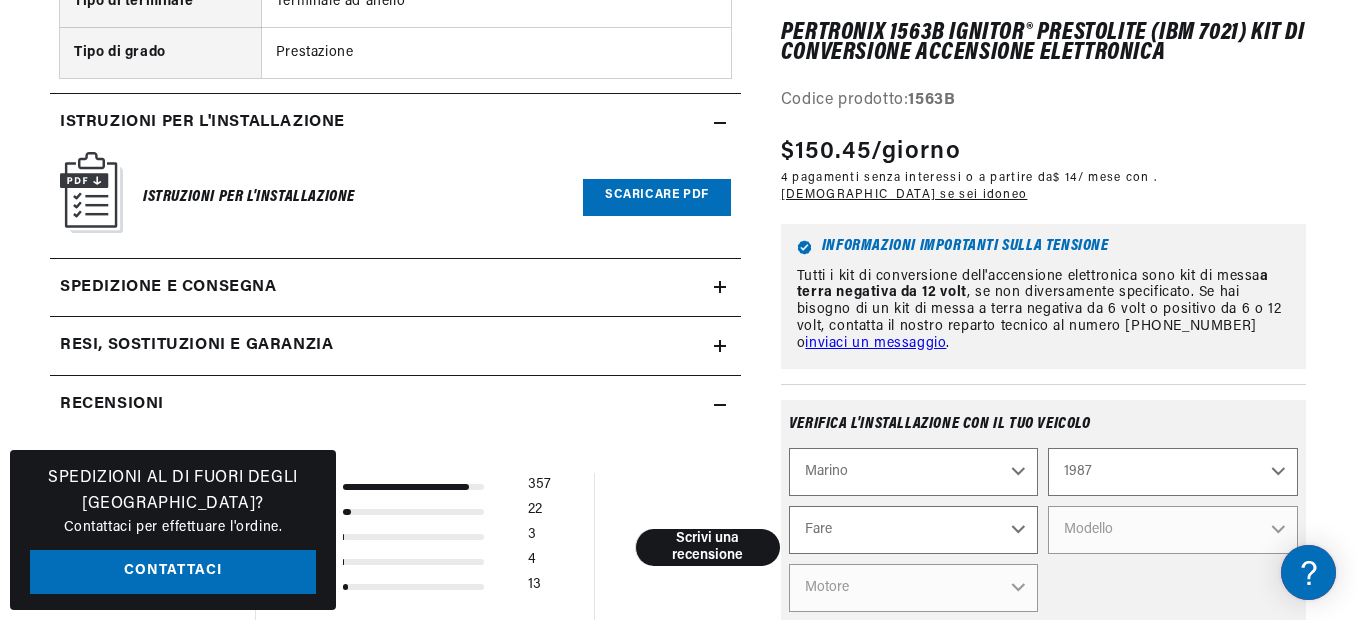 click 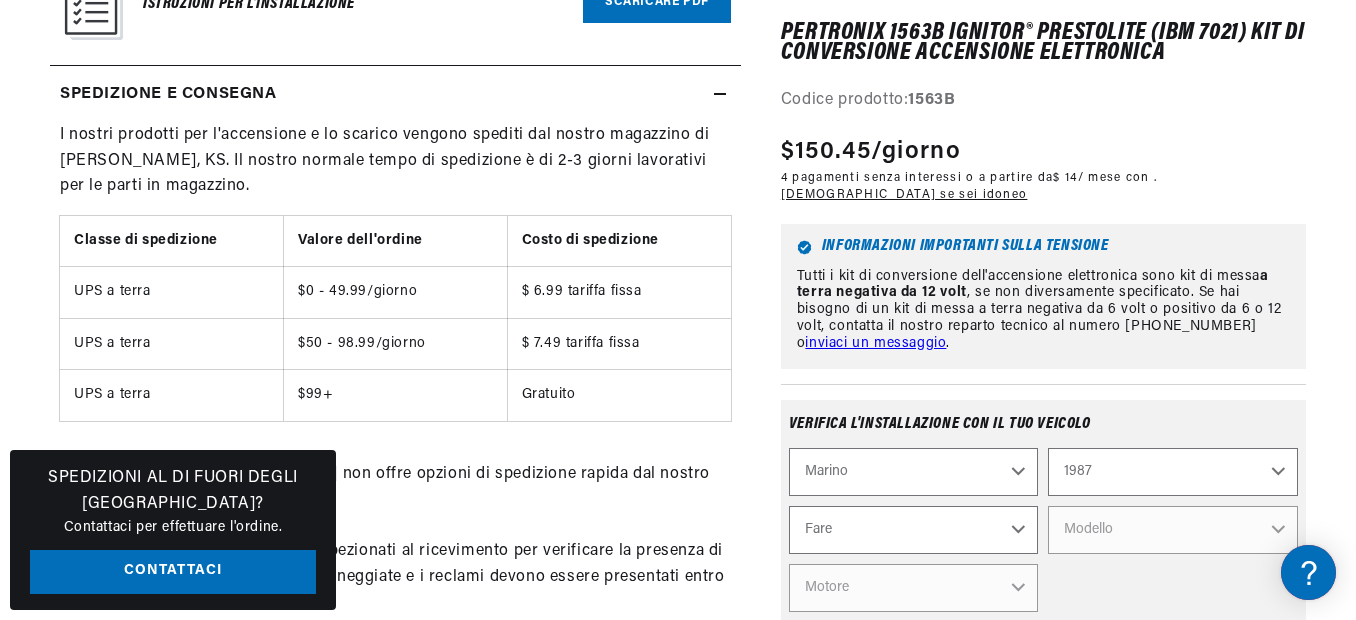 scroll, scrollTop: 2900, scrollLeft: 0, axis: vertical 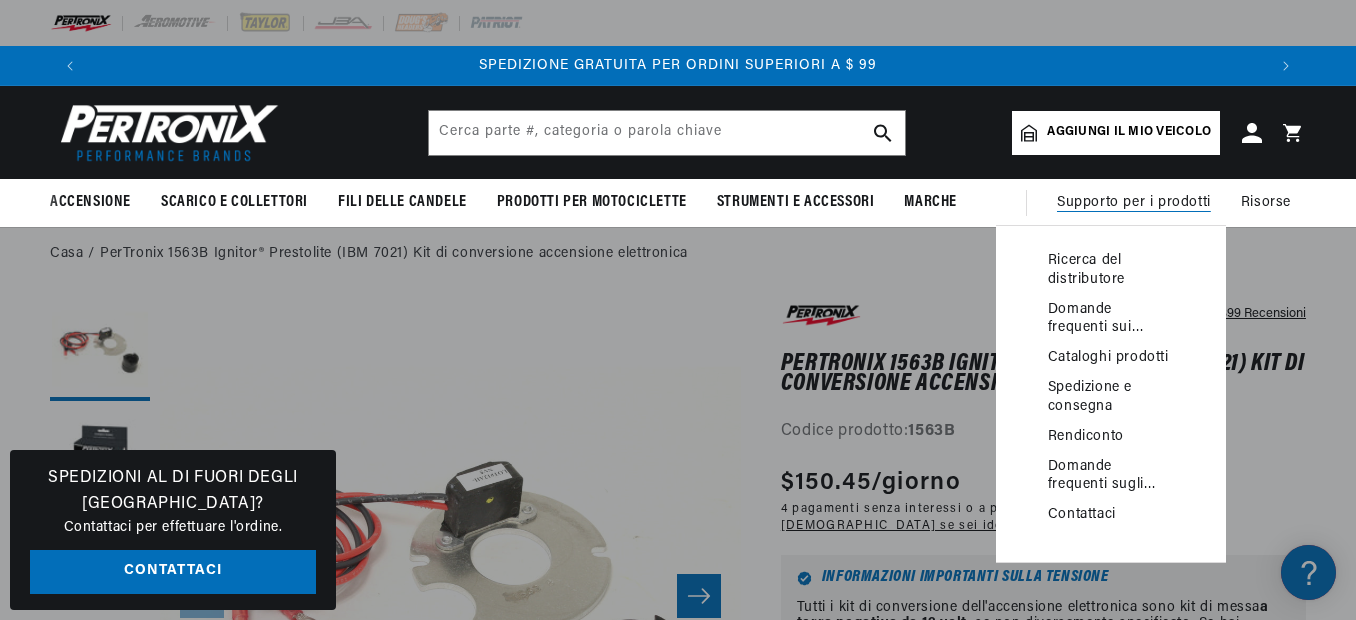 click on "Ricerca del distributore" at bounding box center [1111, 270] 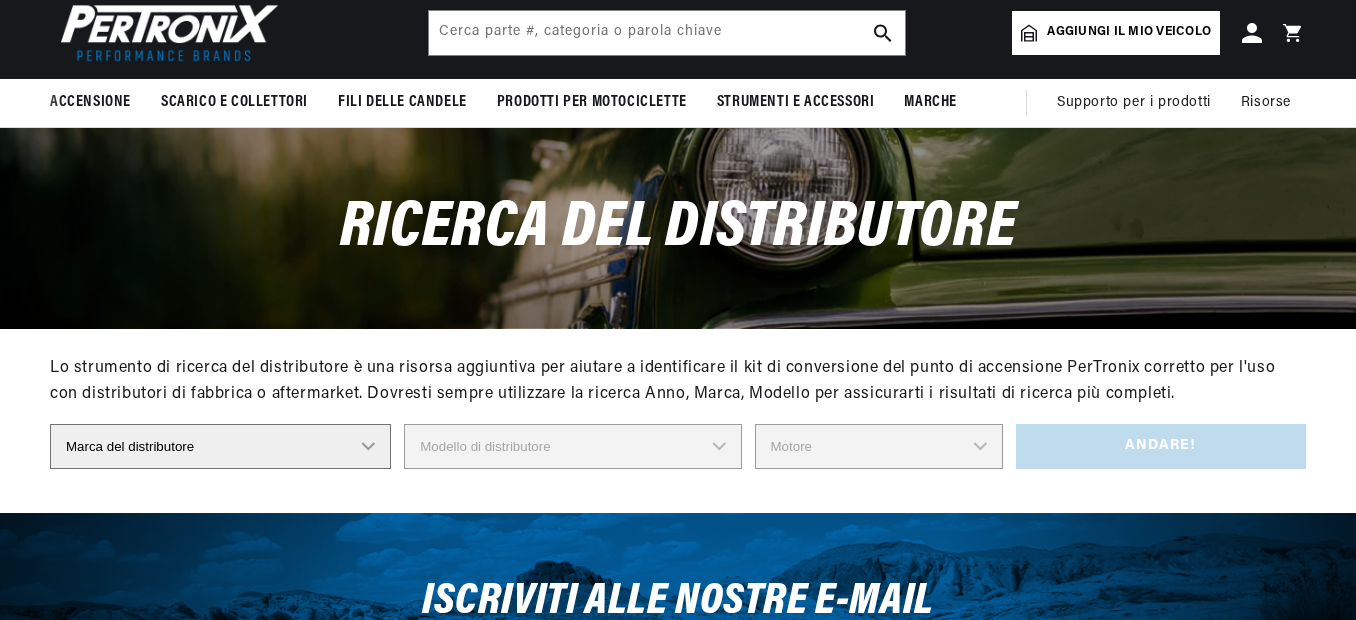 scroll, scrollTop: 100, scrollLeft: 0, axis: vertical 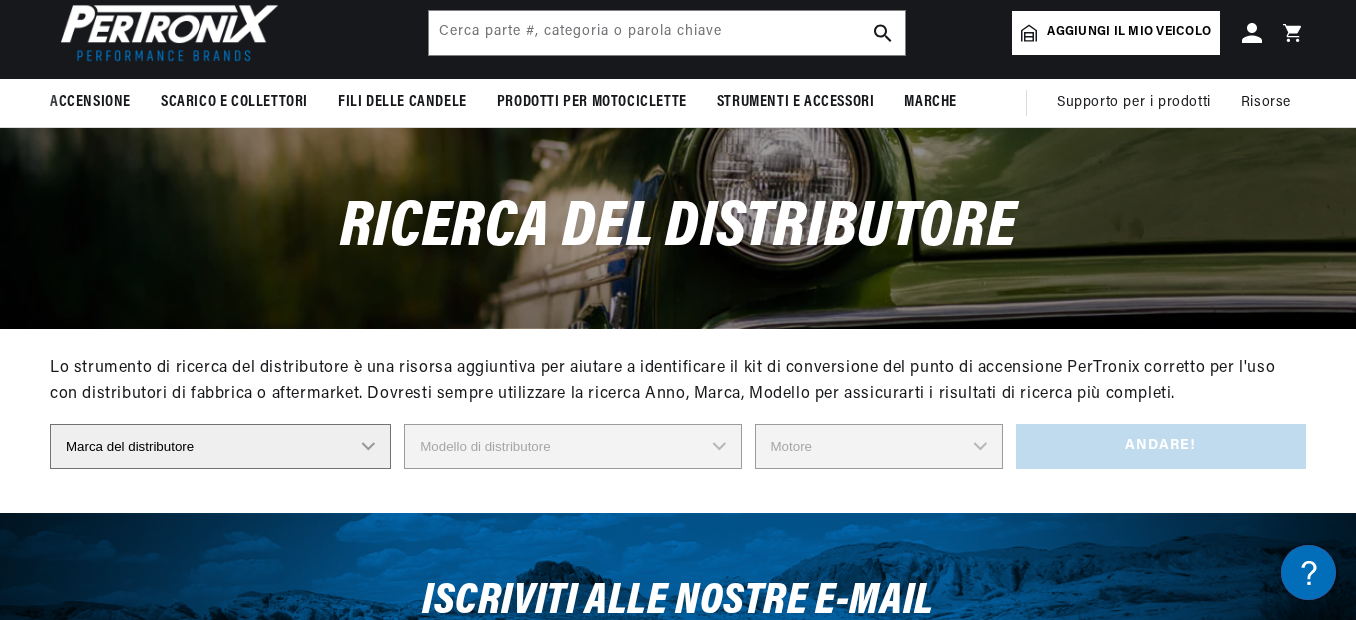 click on "Marca del distributore
Accel [PERSON_NAME] Autolite Bosch Secolo Chrysler [PERSON_NAME] Puledro Continentale Delco Ducellier Guado Hitachi [PERSON_NAME] IHC [PERSON_NAME] Marelli Mazda Mercruiser Mitsubishi Nippondenso Elettrico nord-orientale [PERSON_NAME] Prestolite SEV Sev Marchal Waukesha Wico [US_STATE]" at bounding box center [220, 446] 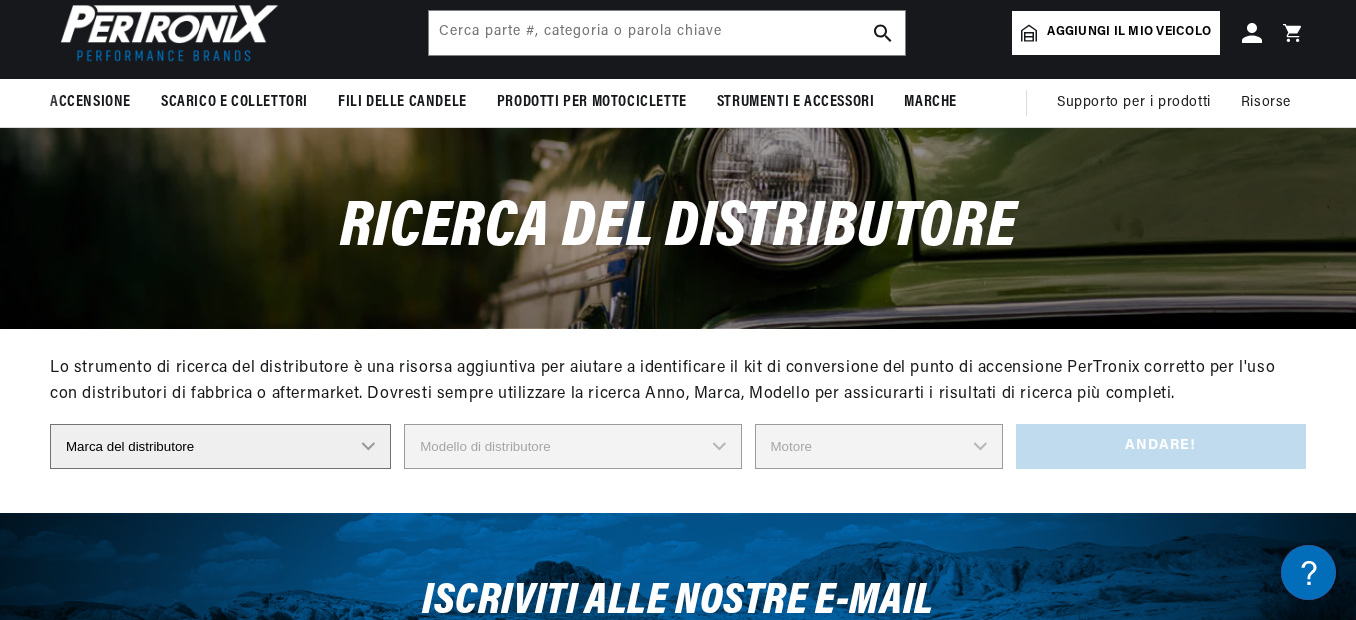 scroll, scrollTop: 0, scrollLeft: 1176, axis: horizontal 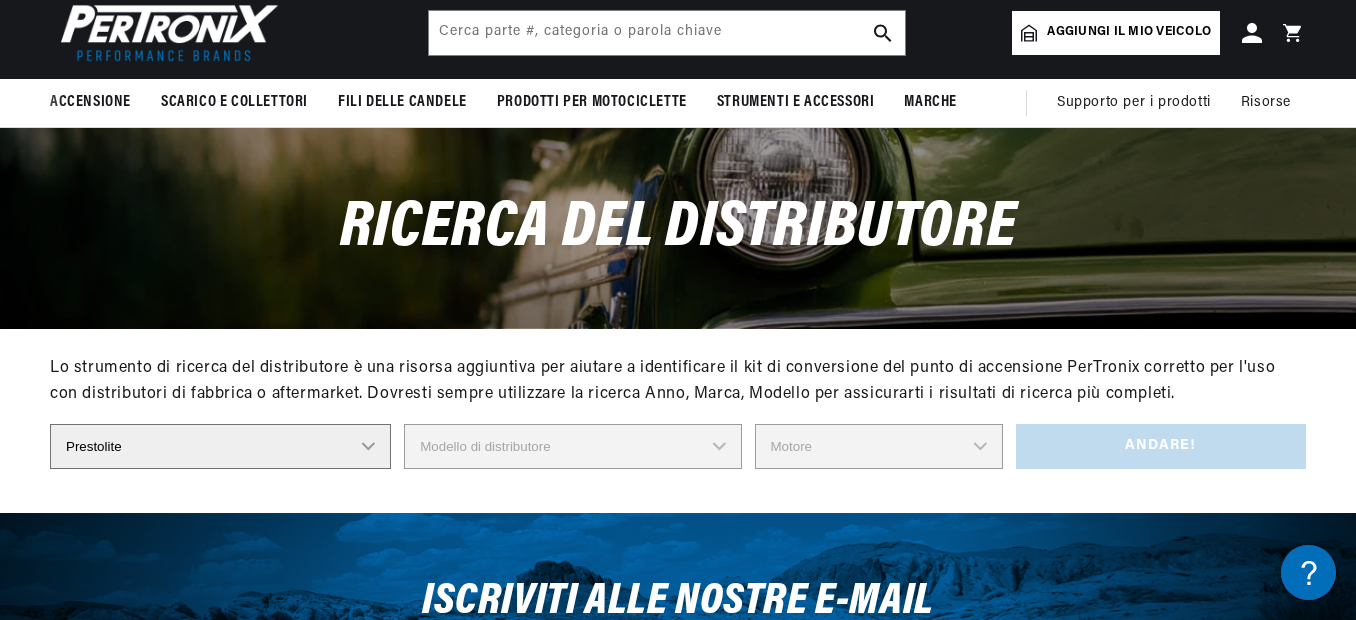 click on "Marca del distributore
Accel [PERSON_NAME] Autolite Bosch Secolo Chrysler [PERSON_NAME] Puledro Continentale Delco Ducellier Guado Hitachi [PERSON_NAME] IHC [PERSON_NAME] Marelli Mazda Mercruiser Mitsubishi Nippondenso Elettrico nord-orientale [PERSON_NAME] Prestolite SEV Sev Marchal Waukesha Wico [US_STATE]" at bounding box center (220, 446) 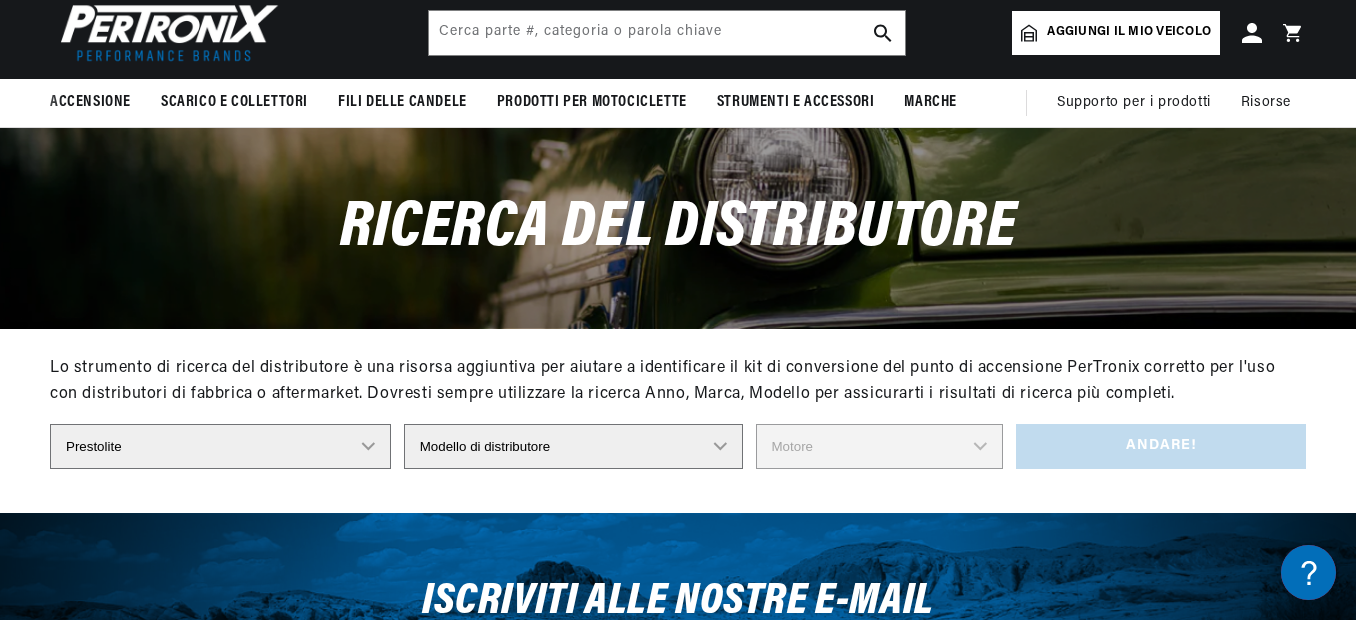 click on "Modello di distributore
980902 981080 982320 107298 C91 Codice 491348-C91 IAD-4008 IAD-4012 IAD-4012A IAD-4018 IAD-4023A IAD-4025 IAD-4025A Codice IAD-4027 IAD-4028A IAD-4029 Codice IAD-4029A IAD-4029A-1 Codice IAD-4033 Codice IAD-4033A Codice IAD-4034 Codice IAD-4037 Codice IAD-4038 IAD-4039-1 Codice IAD-4040 IAD-4040-1 Codice IAD-4043 IAD-4043A Codice IAD-4101 IAD-4105-1M IAD-4108-1M IAD-411 4M IAD-4113M IAD-4114 1M Codice IAD-4159A Codice IAD-4201 IAD-4201-1 IAD-4203-1 Codice IAD-4204A Codice IAD-4204B Codice IAD-4206 IAD-6001 IAD-6001-1B IAD-6001-2D IAD-6001-2F IAD-6001-2R IAD-6001-2RC Codice IAD-6001-2RL IAD-6001C IAD-6001D IAD-6001E IAD-6001G IAD-6002 IAD-6002-1A IAD-6002-1C IAD-6002-1D IAD-6002-1E IAD-6002-1F IAD-6002-1G IAD-6002-1K IAD-6003 IAD-6003-1A IAD-6003-1B IAD-6003-2A IAD-6003-2F IAD-6003-2H IAD-6003-2J IAD-6003-2K IAD-6003B IAD-6004 IAD-6004-1 IAD-6004-1B IAD-6004-1C IAD-6004-1D IAD-6004-1E IAD-6004-1G IAD-6004-1H IAD-6004-2A IAD-6004-2C IAD-6004-2D IAD-6004-2E IAD-6004A" at bounding box center (573, 446) 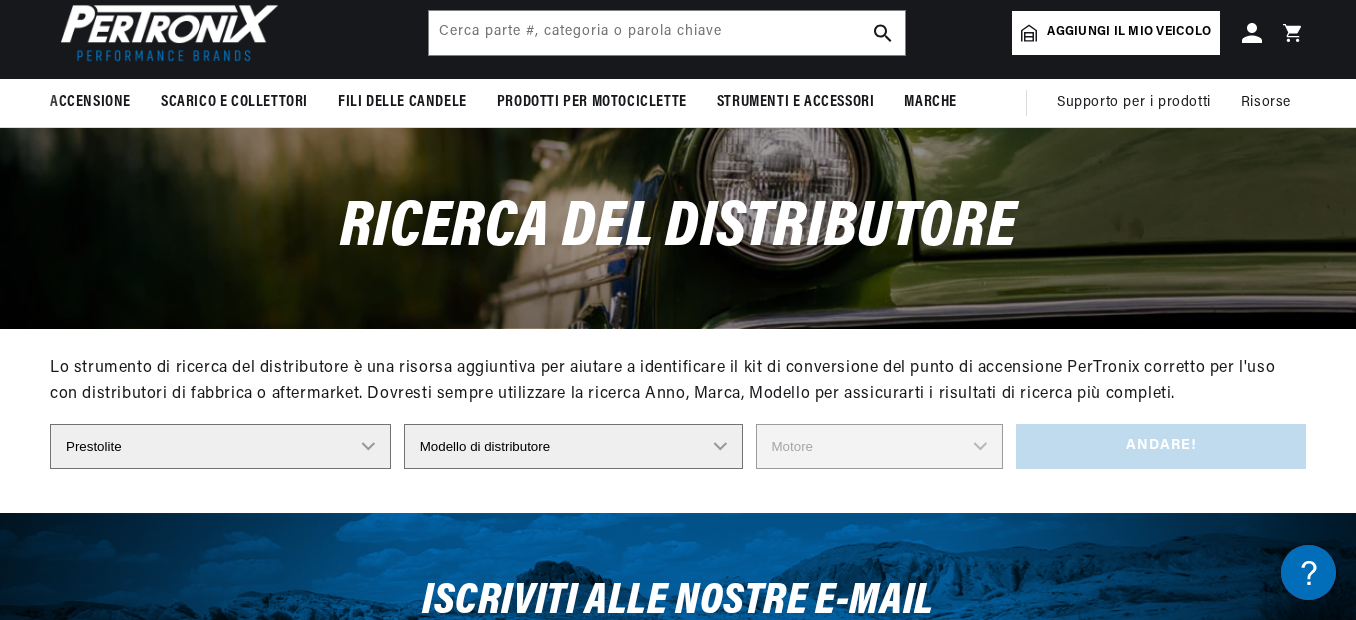 scroll, scrollTop: 0, scrollLeft: 1176, axis: horizontal 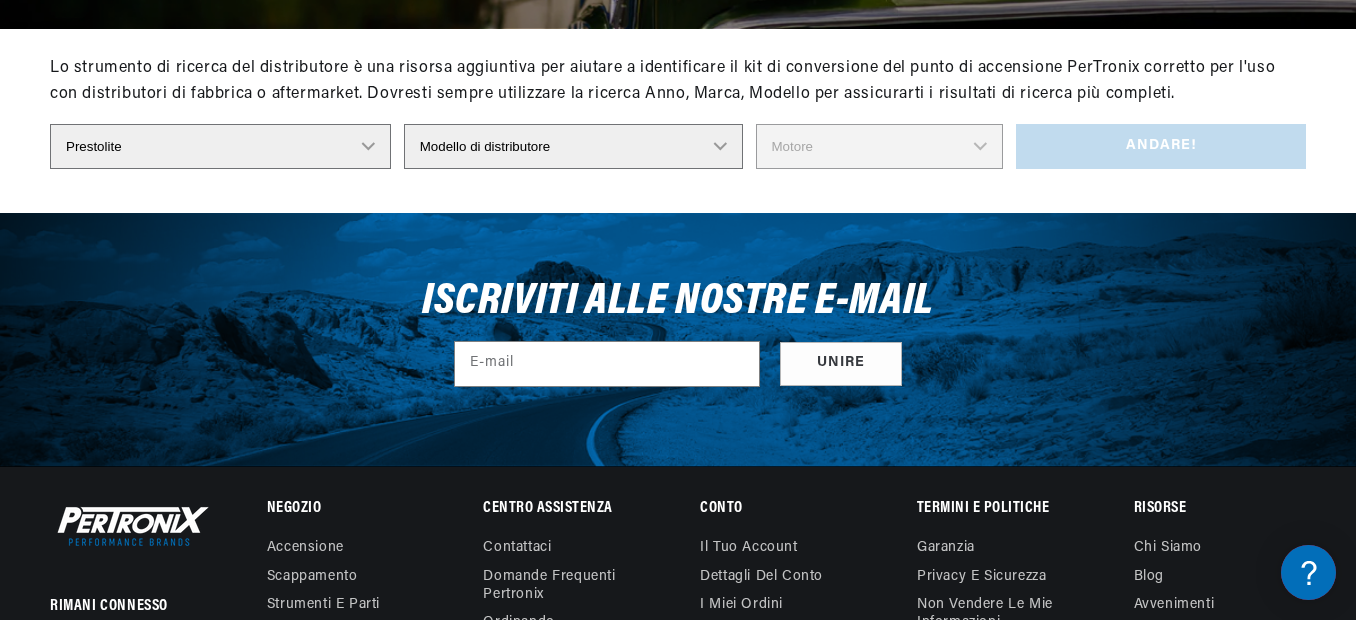 click on "Modello di distributore
980902 981080 982320 107298 C91 Codice 491348-C91 IAD-4008 IAD-4012 IAD-4012A IAD-4018 IAD-4023A IAD-4025 IAD-4025A Codice IAD-4027 IAD-4028A IAD-4029 Codice IAD-4029A IAD-4029A-1 Codice IAD-4033 Codice IAD-4033A Codice IAD-4034 Codice IAD-4037 Codice IAD-4038 IAD-4039-1 Codice IAD-4040 IAD-4040-1 Codice IAD-4043 IAD-4043A Codice IAD-4101 IAD-4105-1M IAD-4108-1M IAD-411 4M IAD-4113M IAD-4114 1M Codice IAD-4159A Codice IAD-4201 IAD-4201-1 IAD-4203-1 Codice IAD-4204A Codice IAD-4204B Codice IAD-4206 IAD-6001 IAD-6001-1B IAD-6001-2D IAD-6001-2F IAD-6001-2R IAD-6001-2RC Codice IAD-6001-2RL IAD-6001C IAD-6001D IAD-6001E IAD-6001G IAD-6002 IAD-6002-1A IAD-6002-1C IAD-6002-1D IAD-6002-1E IAD-6002-1F IAD-6002-1G IAD-6002-1K IAD-6003 IAD-6003-1A IAD-6003-1B IAD-6003-2A IAD-6003-2F IAD-6003-2H IAD-6003-2J IAD-6003-2K IAD-6003B IAD-6004 IAD-6004-1 IAD-6004-1B IAD-6004-1C IAD-6004-1D IAD-6004-1E IAD-6004-1G IAD-6004-1H IAD-6004-2A IAD-6004-2C IAD-6004-2D IAD-6004-2E IAD-6004A" at bounding box center [573, 146] 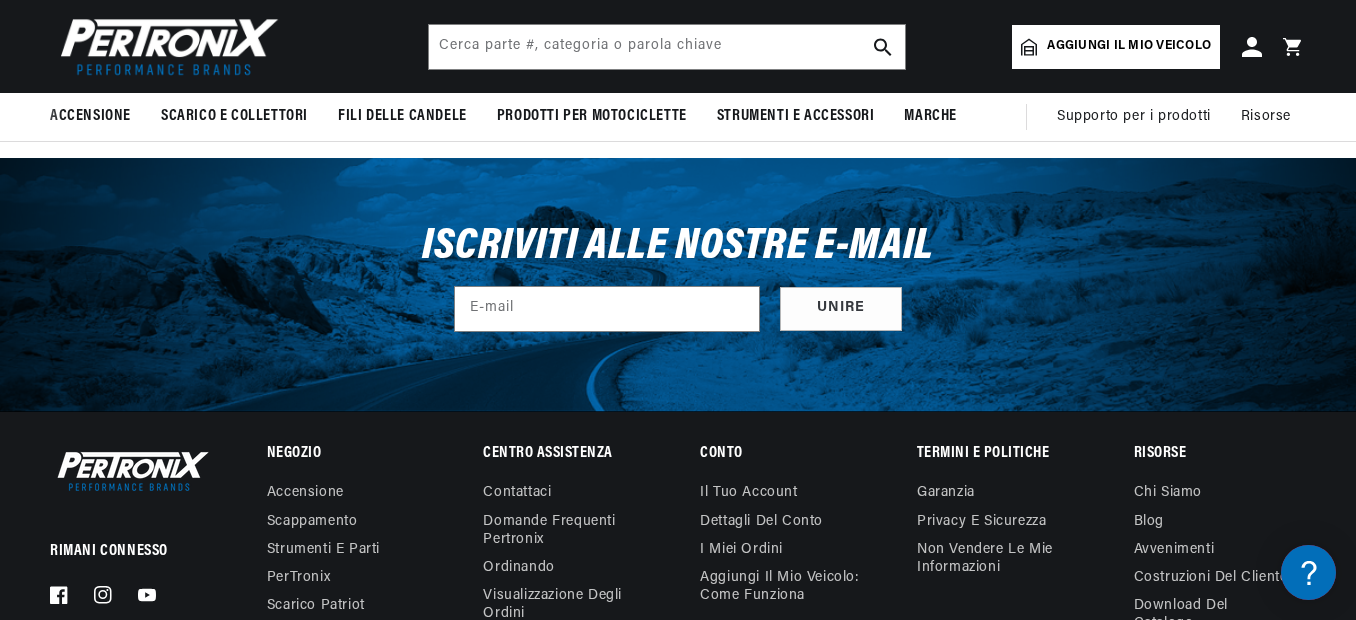 scroll, scrollTop: 400, scrollLeft: 0, axis: vertical 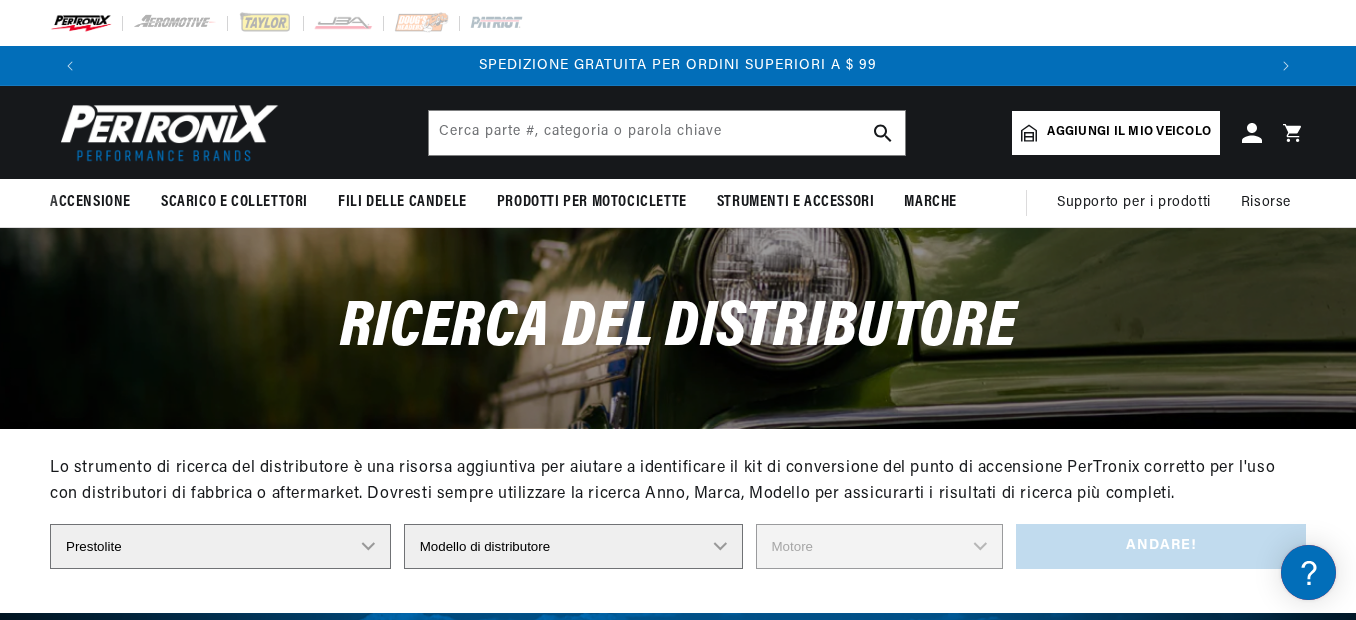click on "Modello di distributore
980902 981080 982320 107298 C91 Codice 491348-C91 IAD-4008 IAD-4012 IAD-4012A IAD-4018 IAD-4023A IAD-4025 IAD-4025A Codice IAD-4027 IAD-4028A IAD-4029 Codice IAD-4029A IAD-4029A-1 Codice IAD-4033 Codice IAD-4033A Codice IAD-4034 Codice IAD-4037 Codice IAD-4038 IAD-4039-1 Codice IAD-4040 IAD-4040-1 Codice IAD-4043 IAD-4043A Codice IAD-4101 IAD-4105-1M IAD-4108-1M IAD-411 4M IAD-4113M IAD-4114 1M Codice IAD-4159A Codice IAD-4201 IAD-4201-1 IAD-4203-1 Codice IAD-4204A Codice IAD-4204B Codice IAD-4206 IAD-6001 IAD-6001-1B IAD-6001-2D IAD-6001-2F IAD-6001-2R IAD-6001-2RC Codice IAD-6001-2RL IAD-6001C IAD-6001D IAD-6001E IAD-6001G IAD-6002 IAD-6002-1A IAD-6002-1C IAD-6002-1D IAD-6002-1E IAD-6002-1F IAD-6002-1G IAD-6002-1K IAD-6003 IAD-6003-1A IAD-6003-1B IAD-6003-2A IAD-6003-2F IAD-6003-2H IAD-6003-2J IAD-6003-2K IAD-6003B IAD-6004 IAD-6004-1 IAD-6004-1B IAD-6004-1C IAD-6004-1D IAD-6004-1E IAD-6004-1G IAD-6004-1H IAD-6004-2A IAD-6004-2C IAD-6004-2D IAD-6004-2E IAD-6004A" at bounding box center [573, 546] 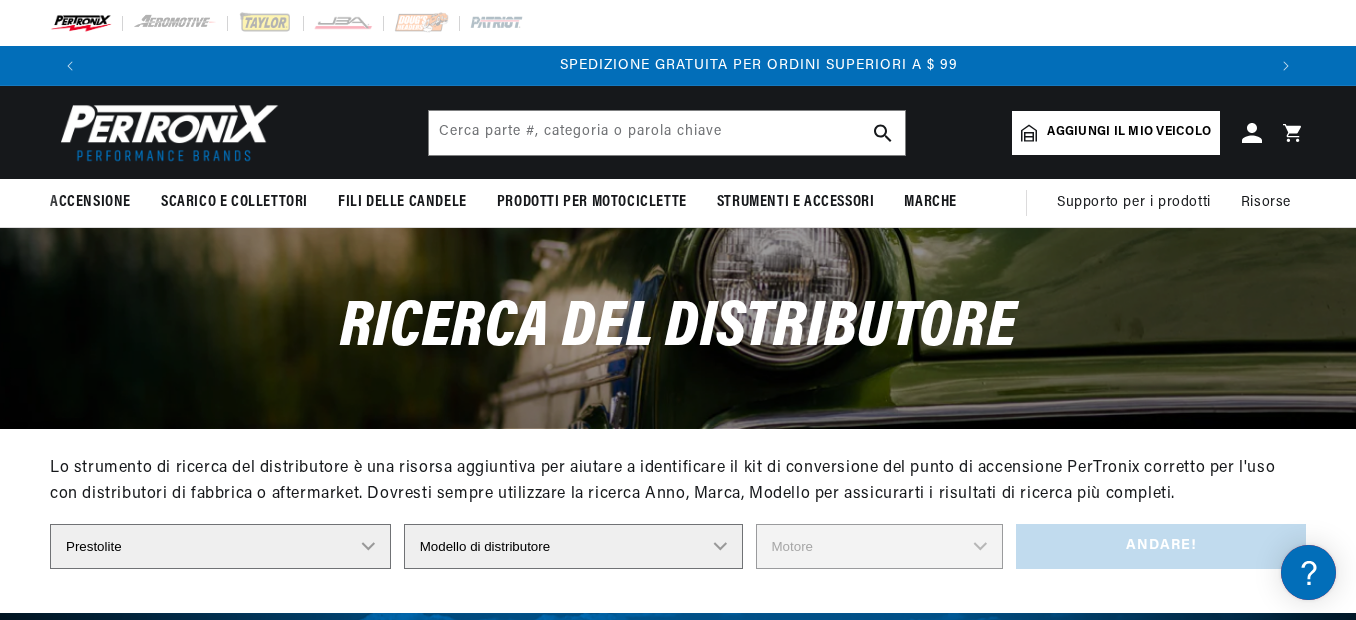 scroll, scrollTop: 0, scrollLeft: 2352, axis: horizontal 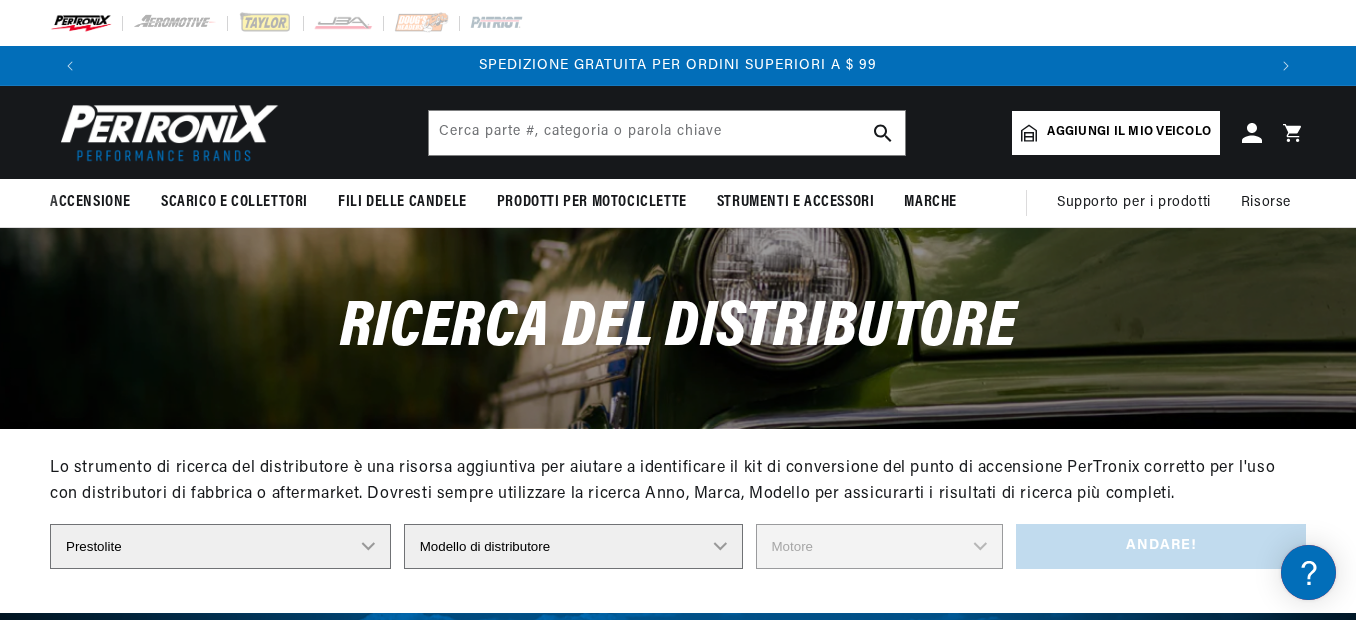 select on "IDU-7601" 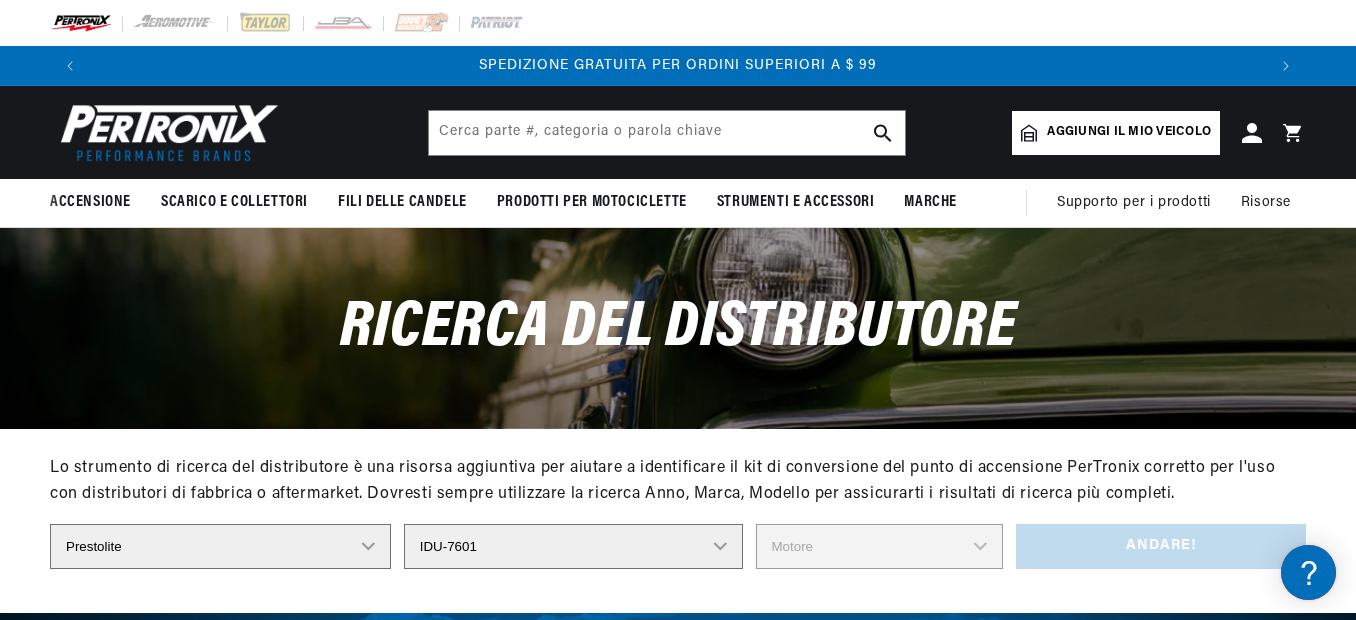 click on "Modello di distributore
980902 981080 982320 107298 C91 Codice 491348-C91 IAD-4008 IAD-4012 IAD-4012A IAD-4018 IAD-4023A IAD-4025 IAD-4025A Codice IAD-4027 IAD-4028A IAD-4029 Codice IAD-4029A IAD-4029A-1 Codice IAD-4033 Codice IAD-4033A Codice IAD-4034 Codice IAD-4037 Codice IAD-4038 IAD-4039-1 Codice IAD-4040 IAD-4040-1 Codice IAD-4043 IAD-4043A Codice IAD-4101 IAD-4105-1M IAD-4108-1M IAD-411 4M IAD-4113M IAD-4114 1M Codice IAD-4159A Codice IAD-4201 IAD-4201-1 IAD-4203-1 Codice IAD-4204A Codice IAD-4204B Codice IAD-4206 IAD-6001 IAD-6001-1B IAD-6001-2D IAD-6001-2F IAD-6001-2R IAD-6001-2RC Codice IAD-6001-2RL IAD-6001C IAD-6001D IAD-6001E IAD-6001G IAD-6002 IAD-6002-1A IAD-6002-1C IAD-6002-1D IAD-6002-1E IAD-6002-1F IAD-6002-1G IAD-6002-1K IAD-6003 IAD-6003-1A IAD-6003-1B IAD-6003-2A IAD-6003-2F IAD-6003-2H IAD-6003-2J IAD-6003-2K IAD-6003B IAD-6004 IAD-6004-1 IAD-6004-1B IAD-6004-1C IAD-6004-1D IAD-6004-1E IAD-6004-1G IAD-6004-1H IAD-6004-2A IAD-6004-2C IAD-6004-2D IAD-6004-2E IAD-6004A" at bounding box center (573, 546) 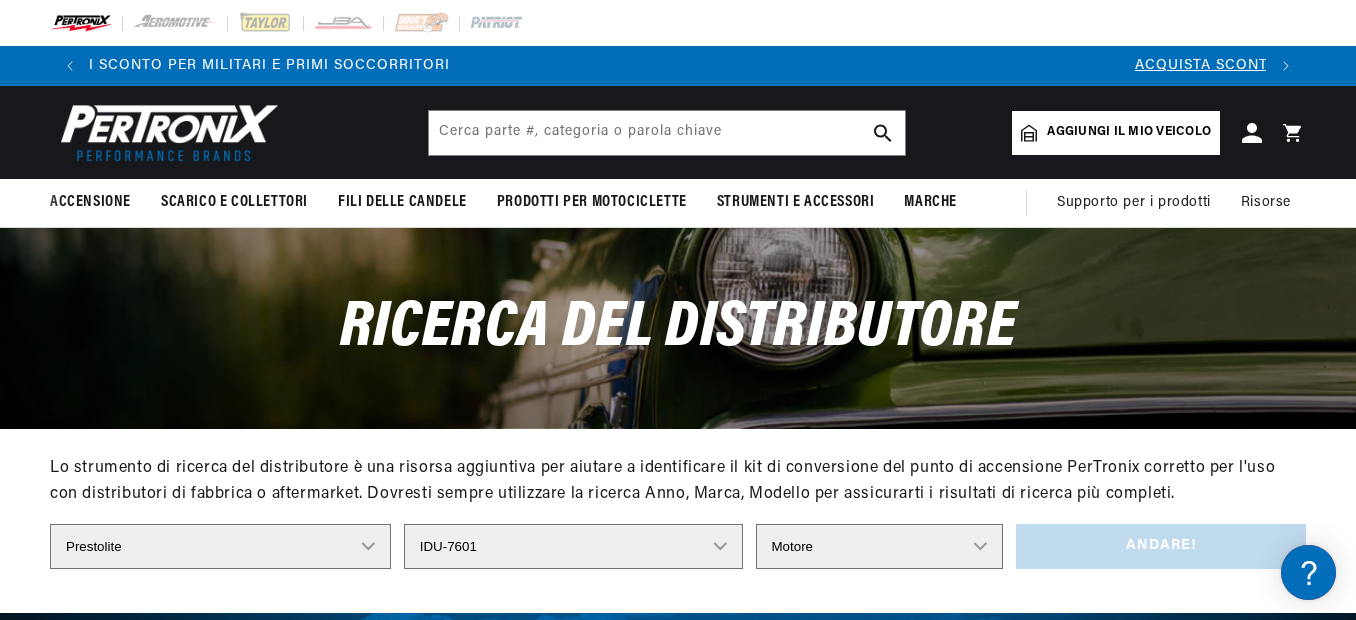 scroll, scrollTop: 0, scrollLeft: 0, axis: both 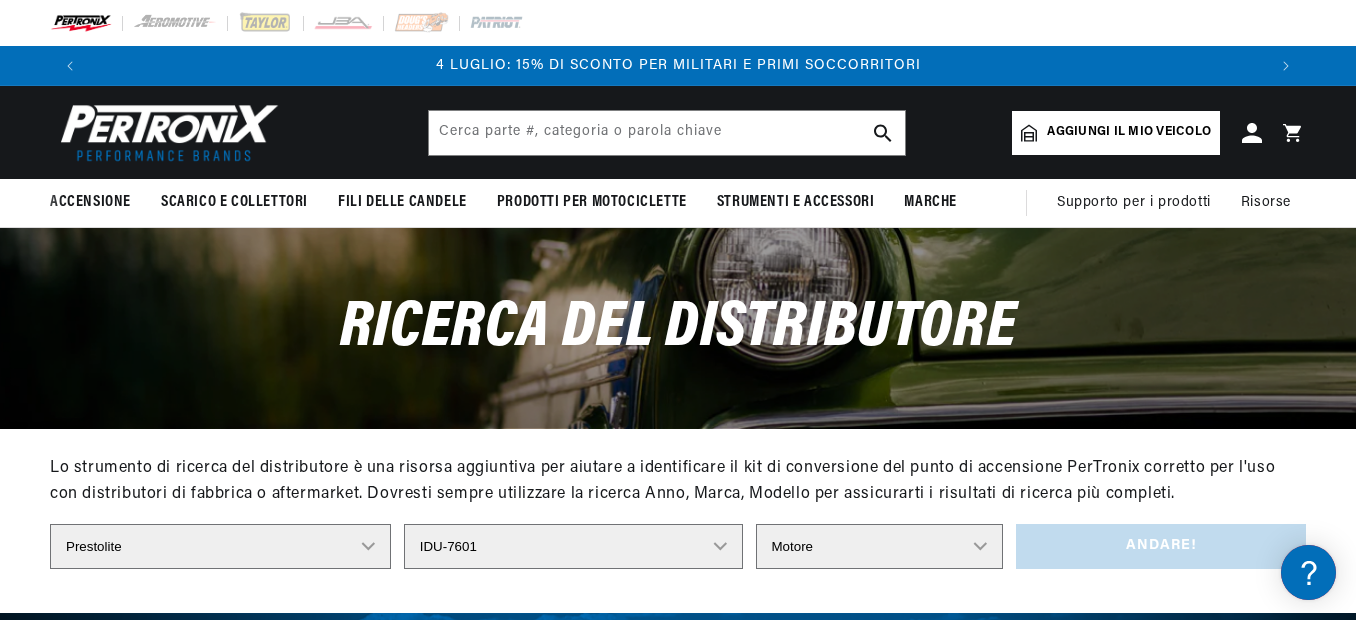 click on "Motore
6" at bounding box center [880, 546] 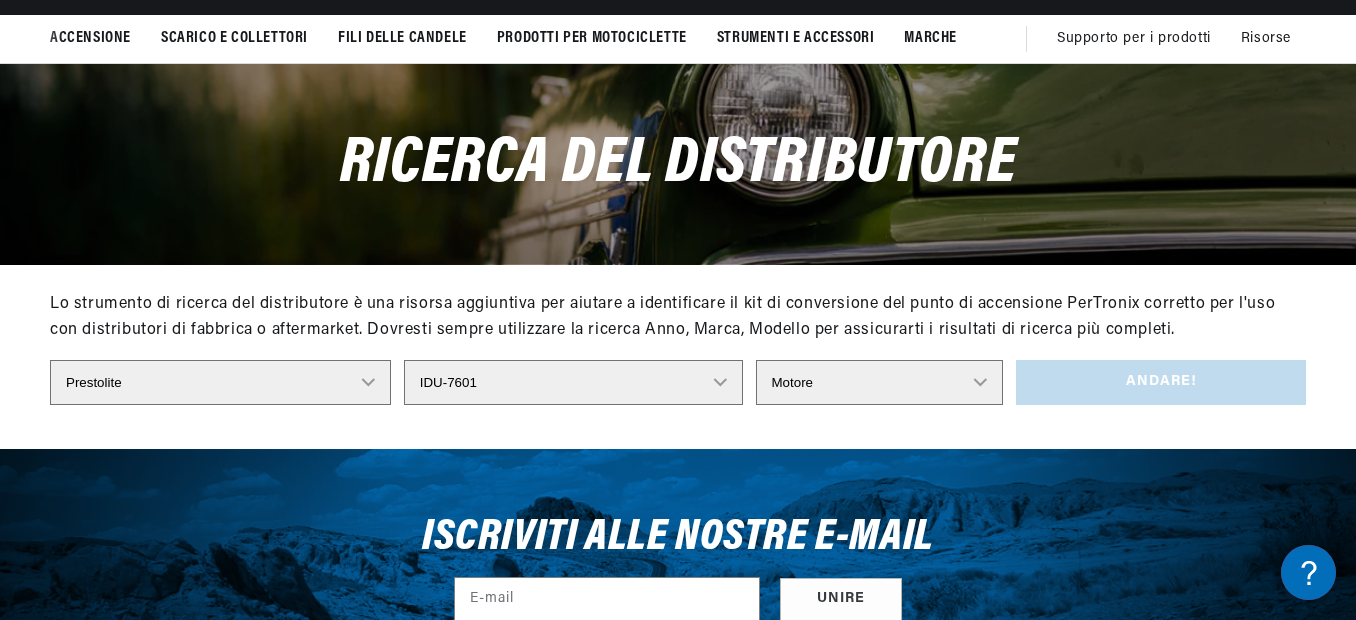 scroll, scrollTop: 200, scrollLeft: 0, axis: vertical 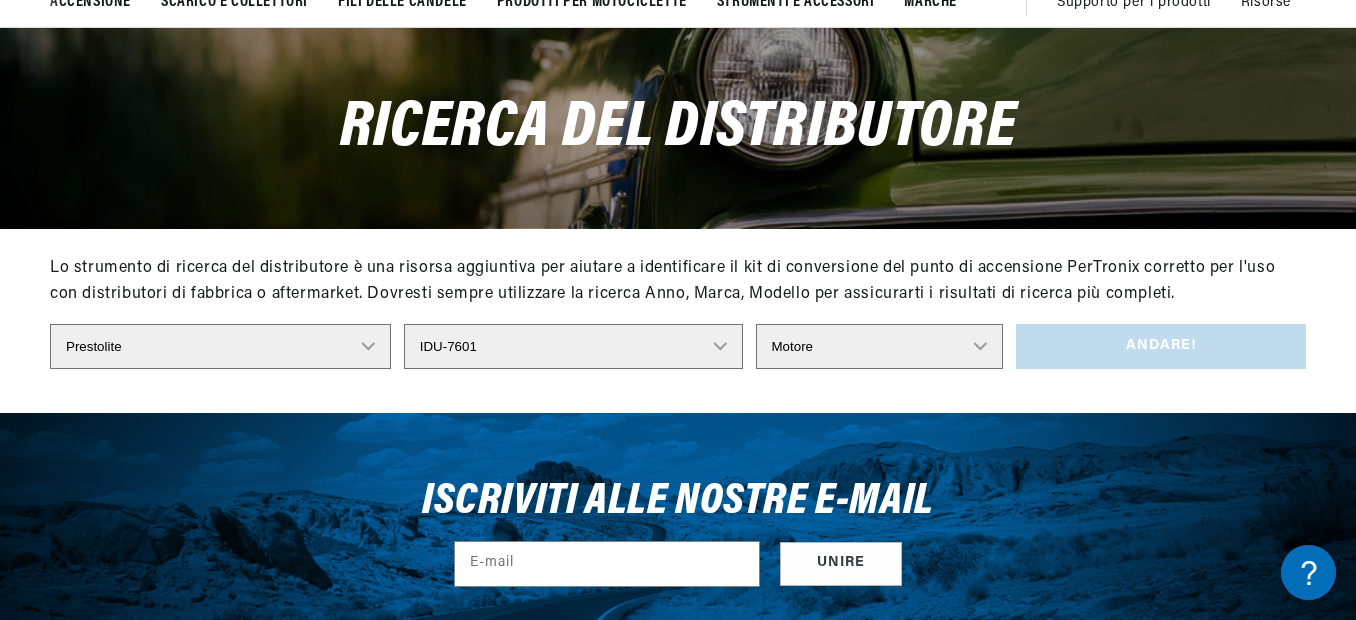 click on "Motore
6" at bounding box center (880, 346) 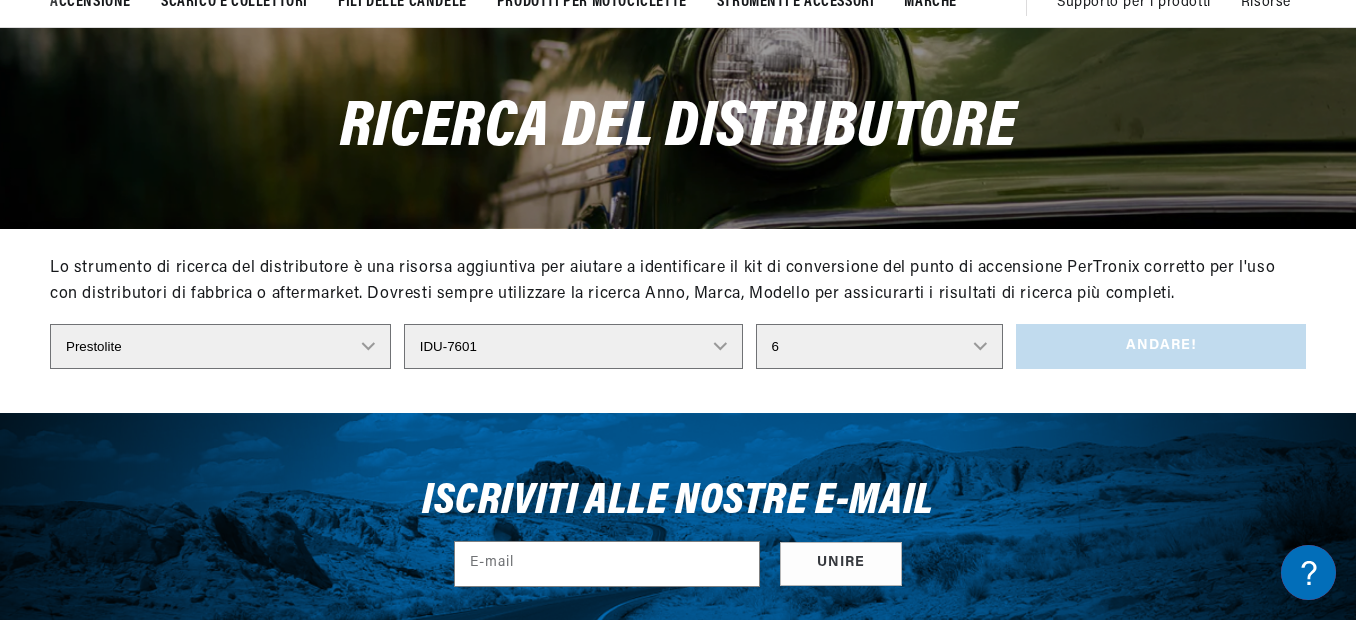 click on "Motore
6" at bounding box center [880, 346] 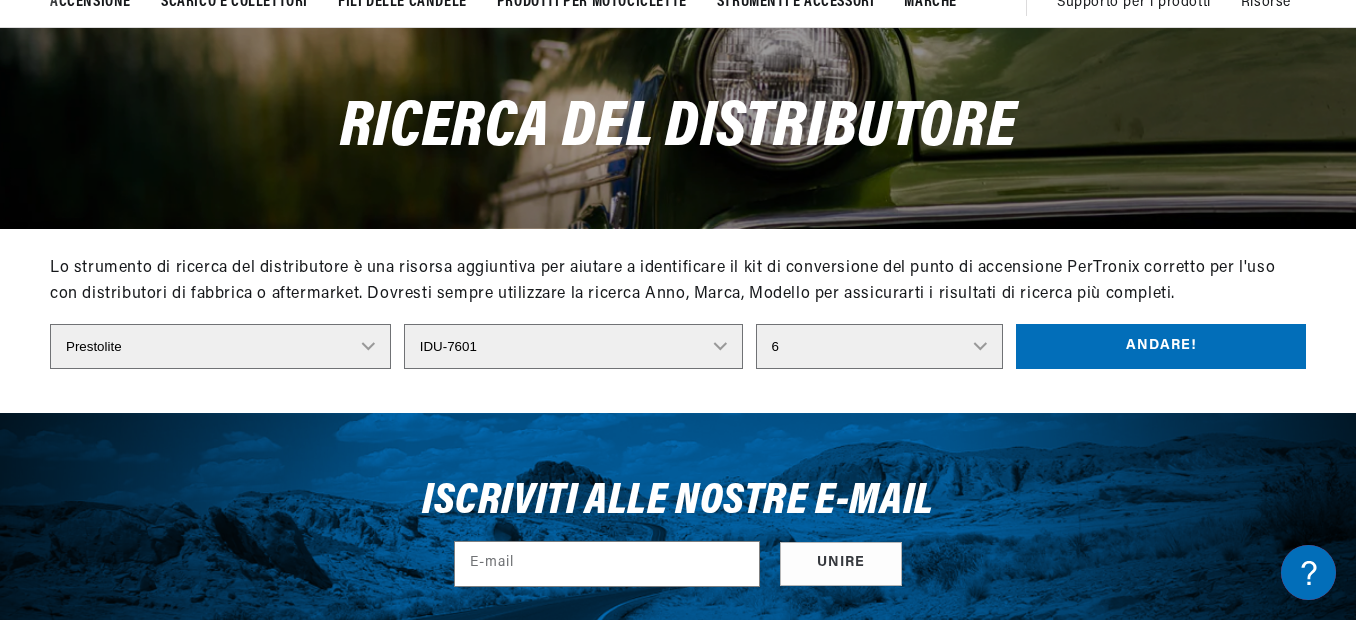 scroll, scrollTop: 0, scrollLeft: 1176, axis: horizontal 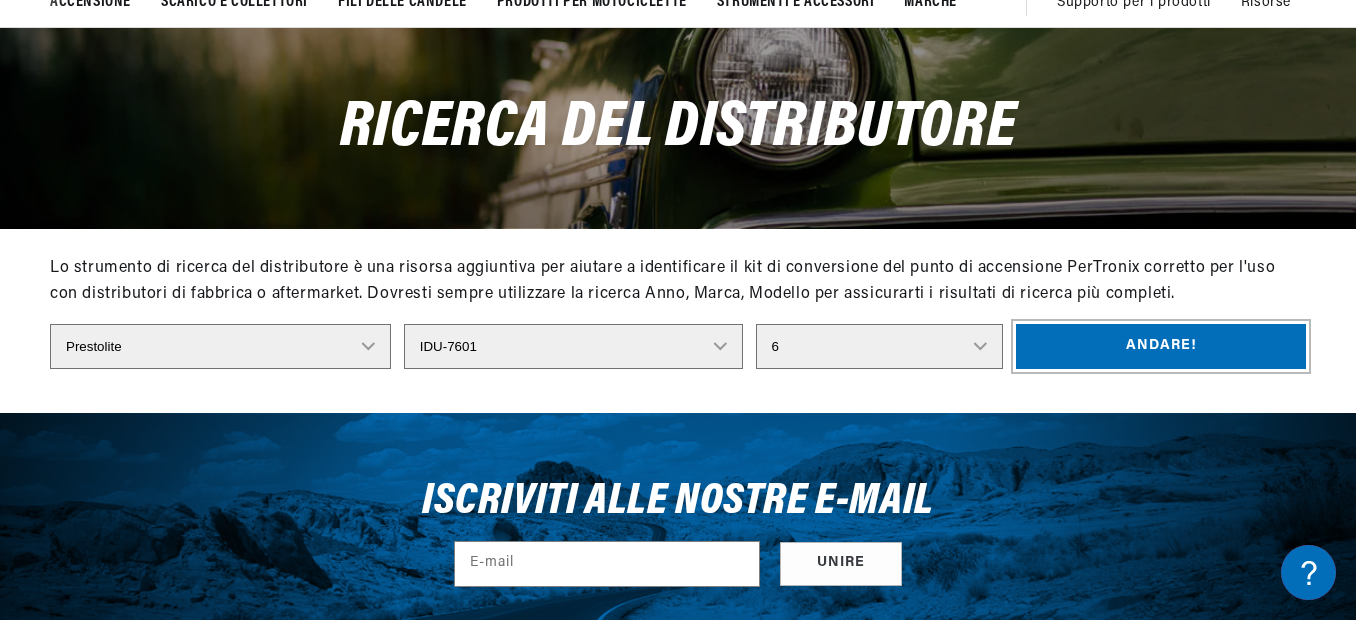 click on "Andare!" at bounding box center (1161, 346) 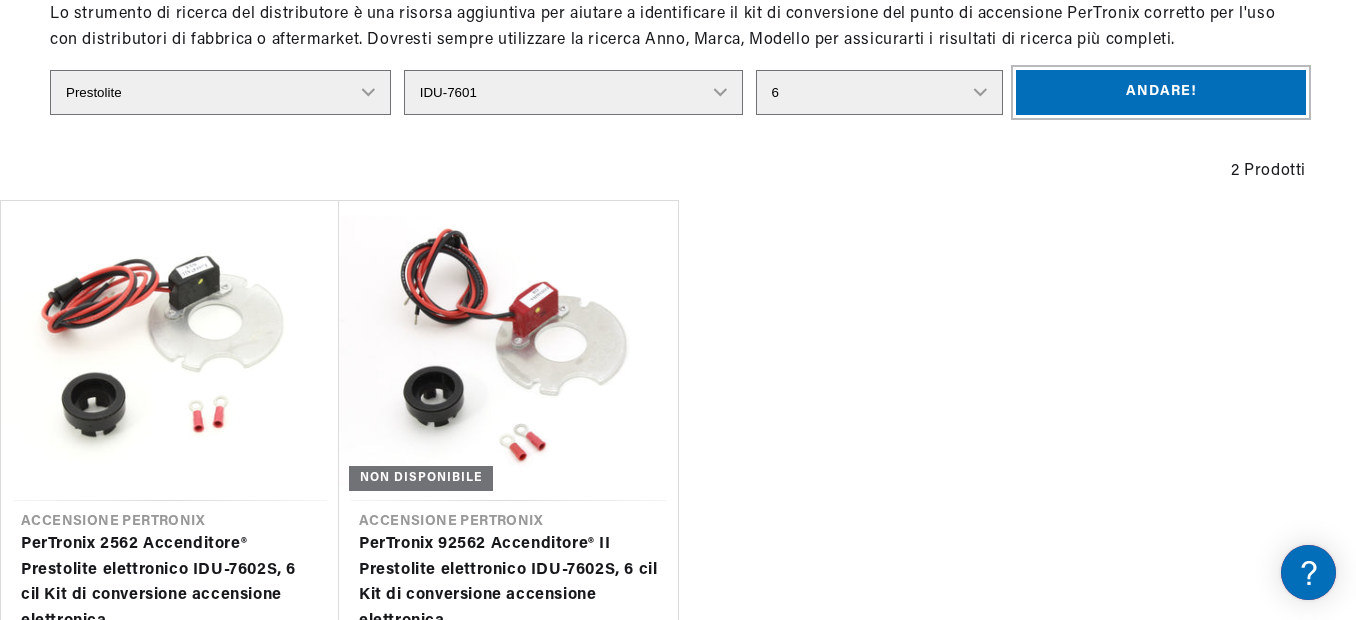 scroll, scrollTop: 500, scrollLeft: 0, axis: vertical 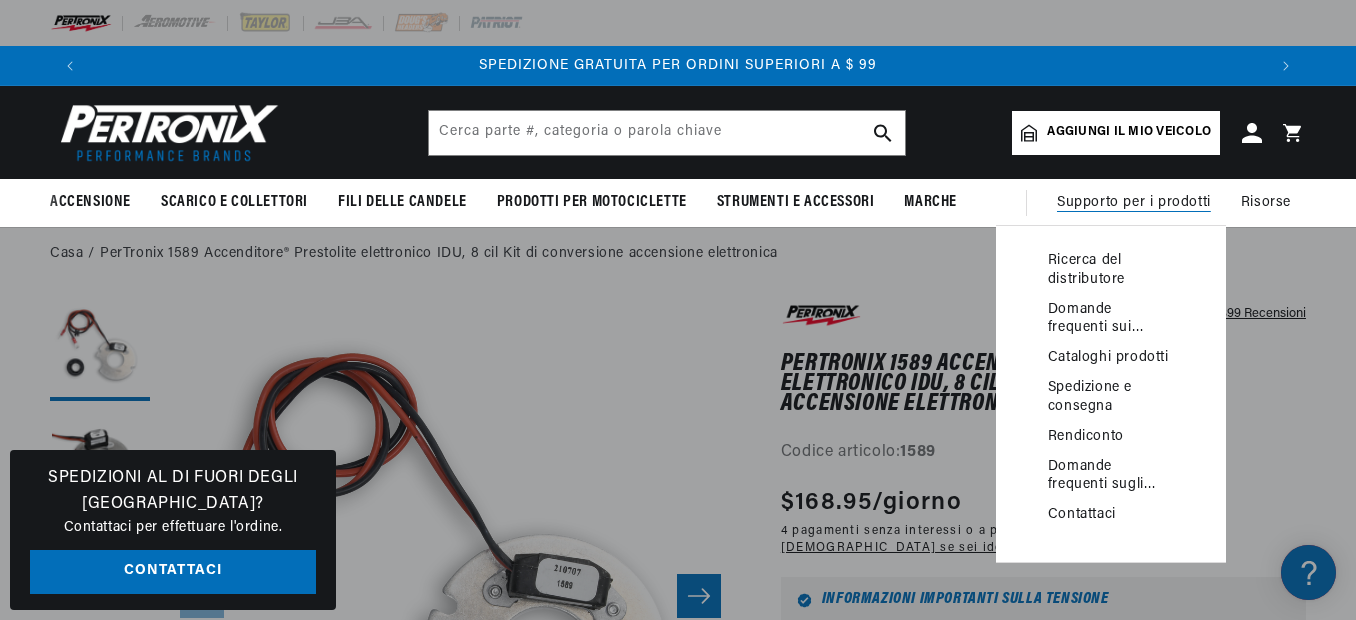 click on "Contattaci" at bounding box center [1111, 515] 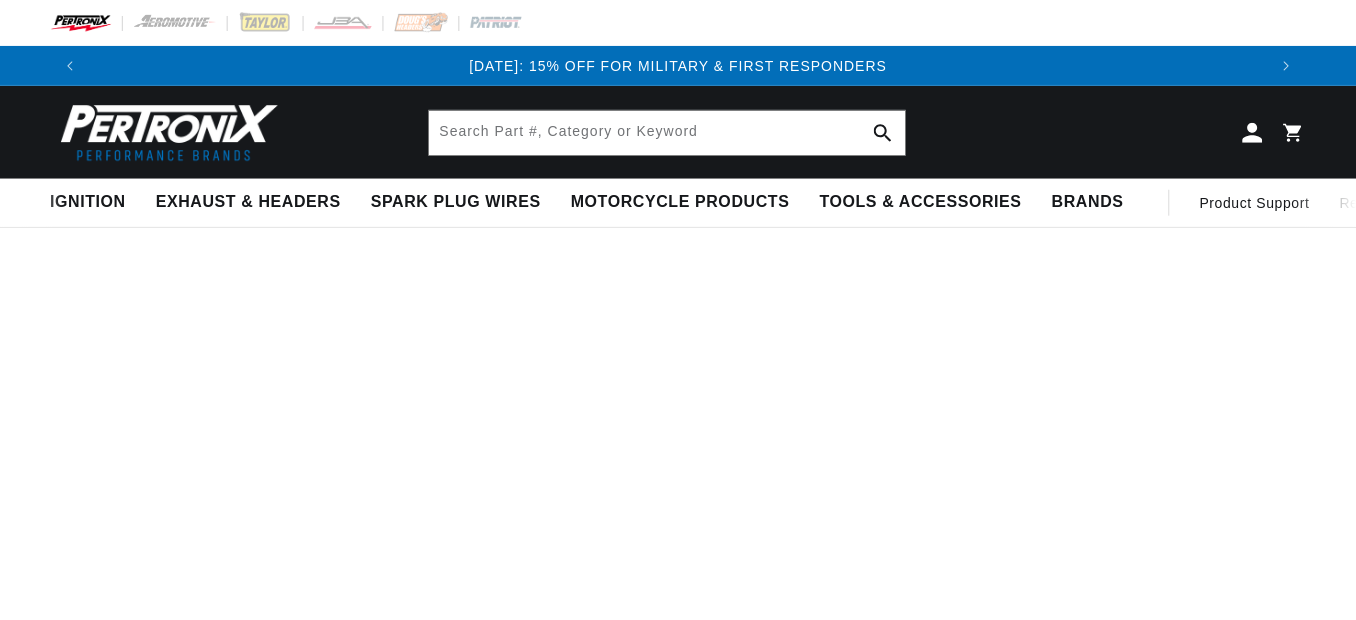 scroll, scrollTop: 0, scrollLeft: 0, axis: both 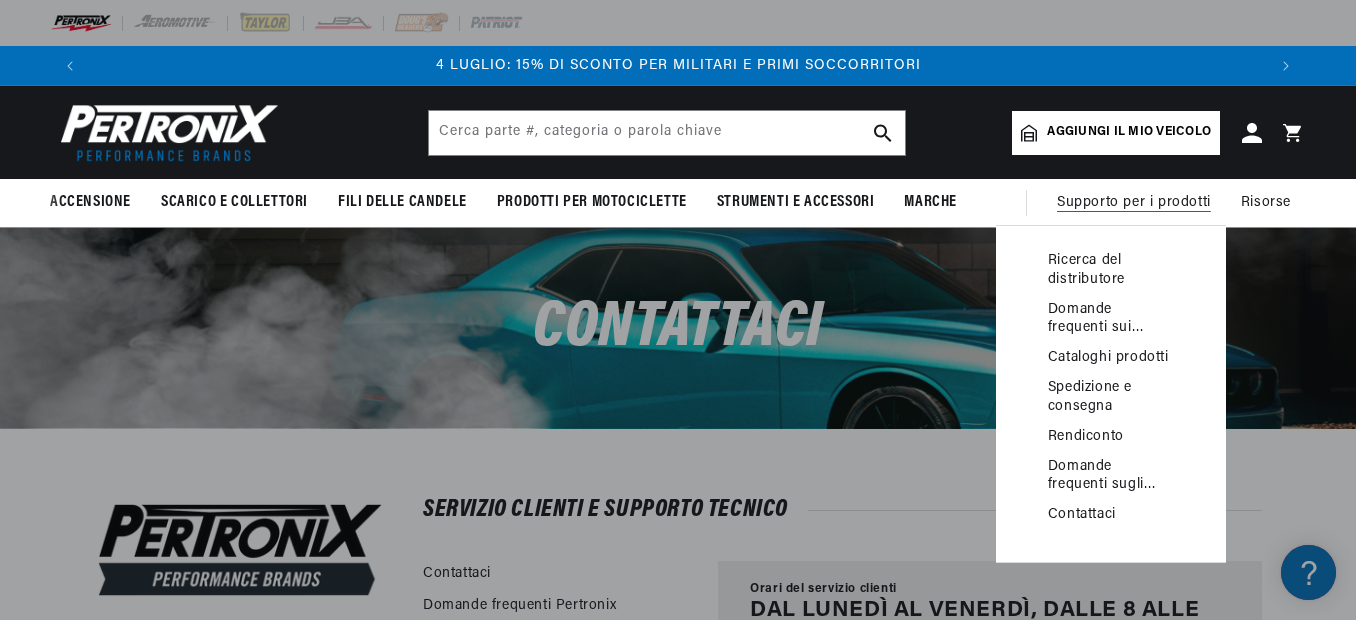 click on "Domande frequenti sui prodotti" at bounding box center [1111, 319] 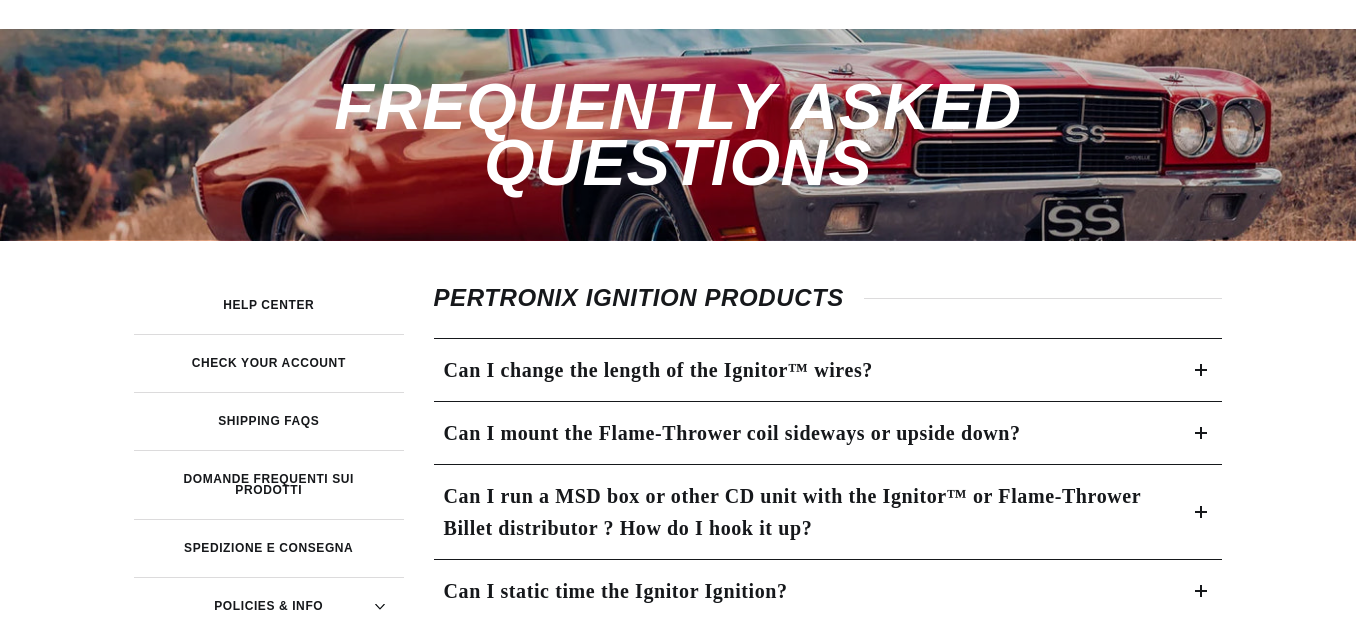 scroll, scrollTop: 200, scrollLeft: 0, axis: vertical 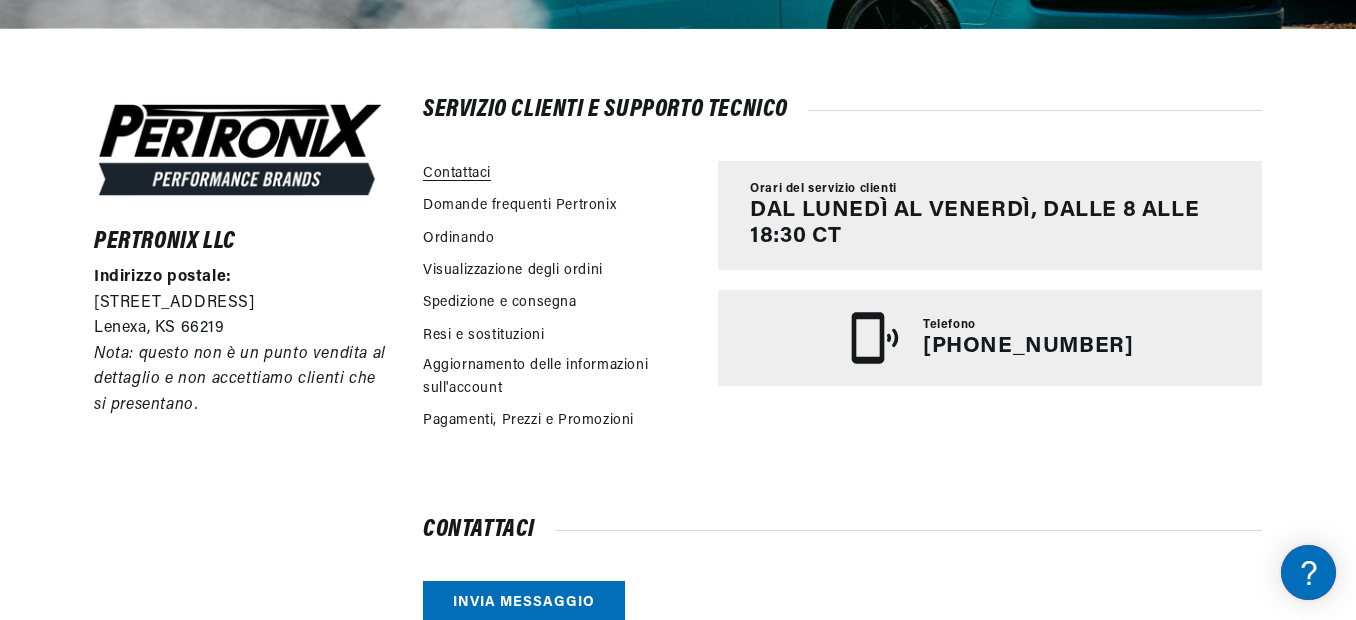 click on "Contattaci" at bounding box center [457, 174] 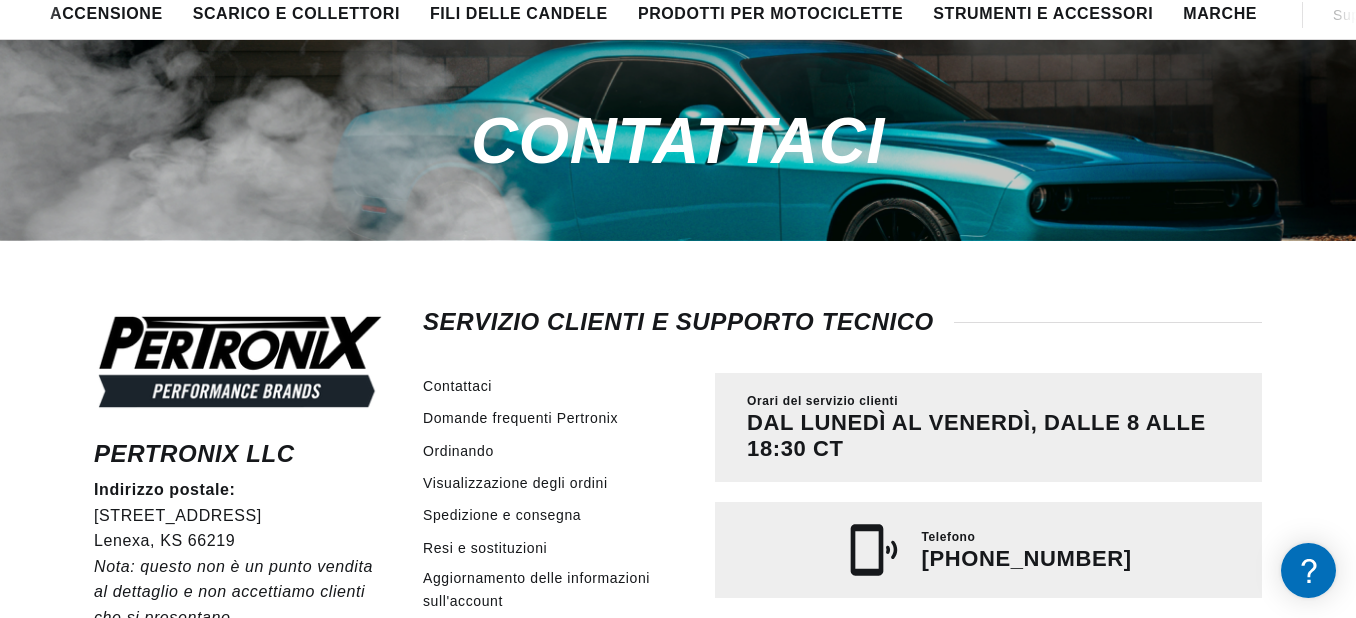 scroll, scrollTop: 200, scrollLeft: 0, axis: vertical 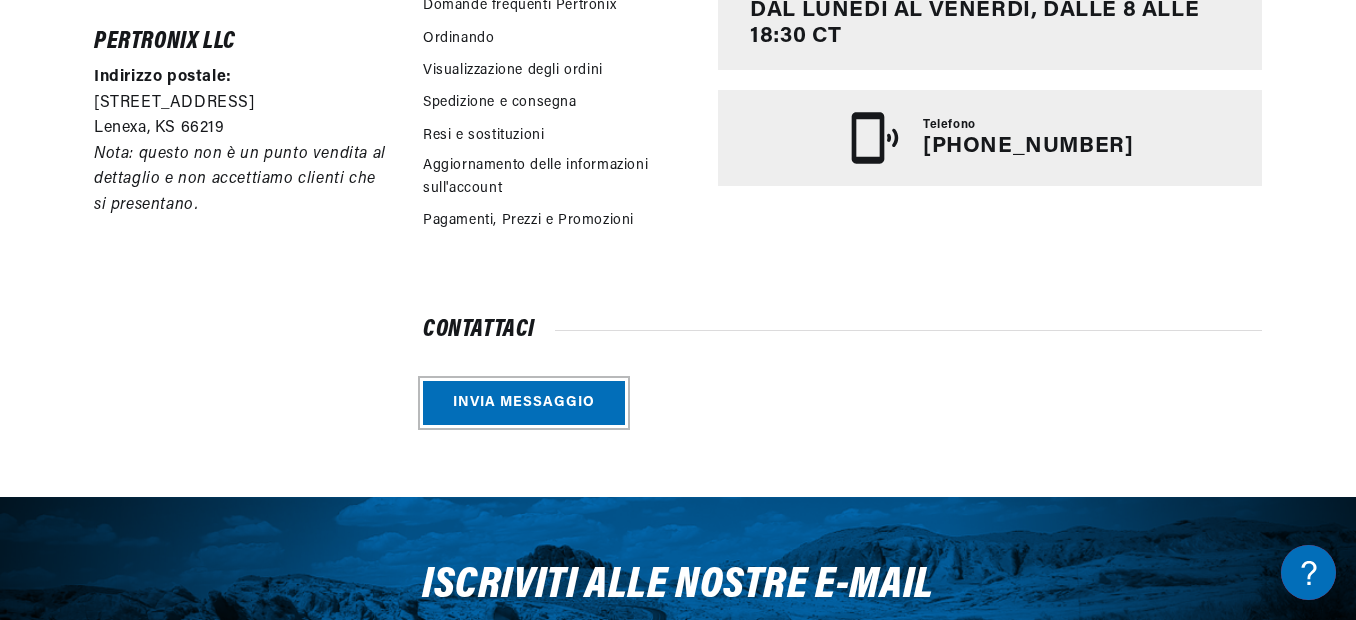 click on "Invia messaggio" at bounding box center (524, 403) 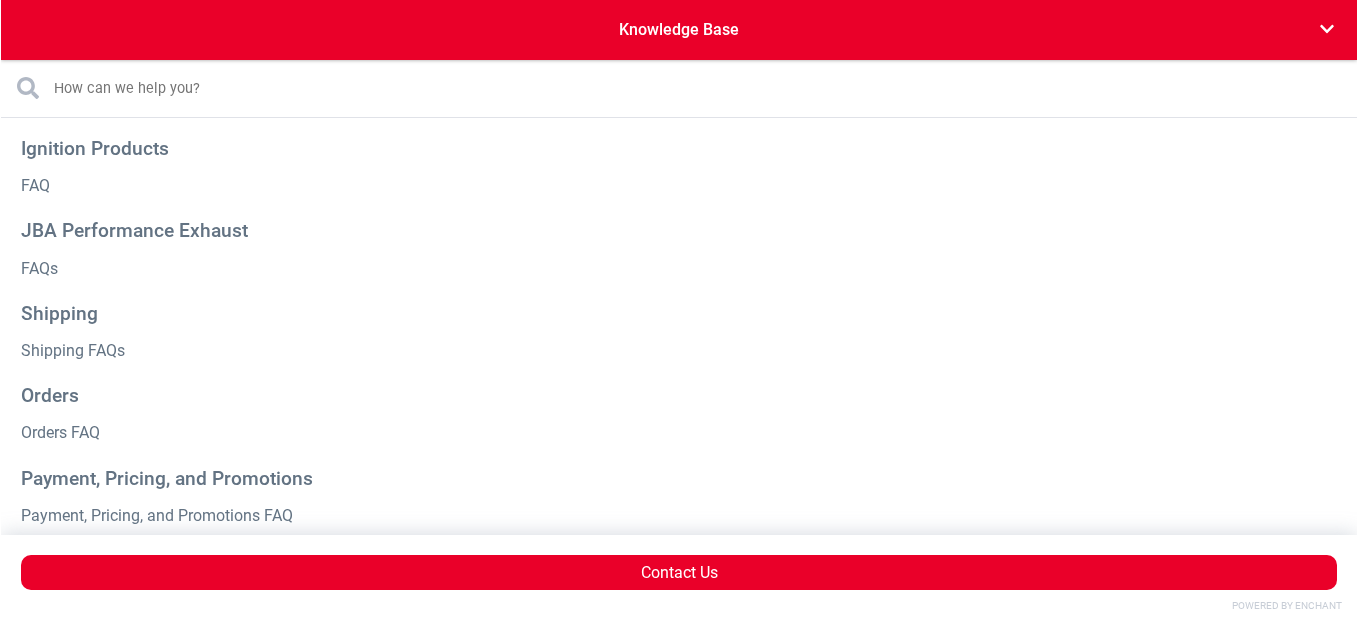 scroll, scrollTop: 0, scrollLeft: 0, axis: both 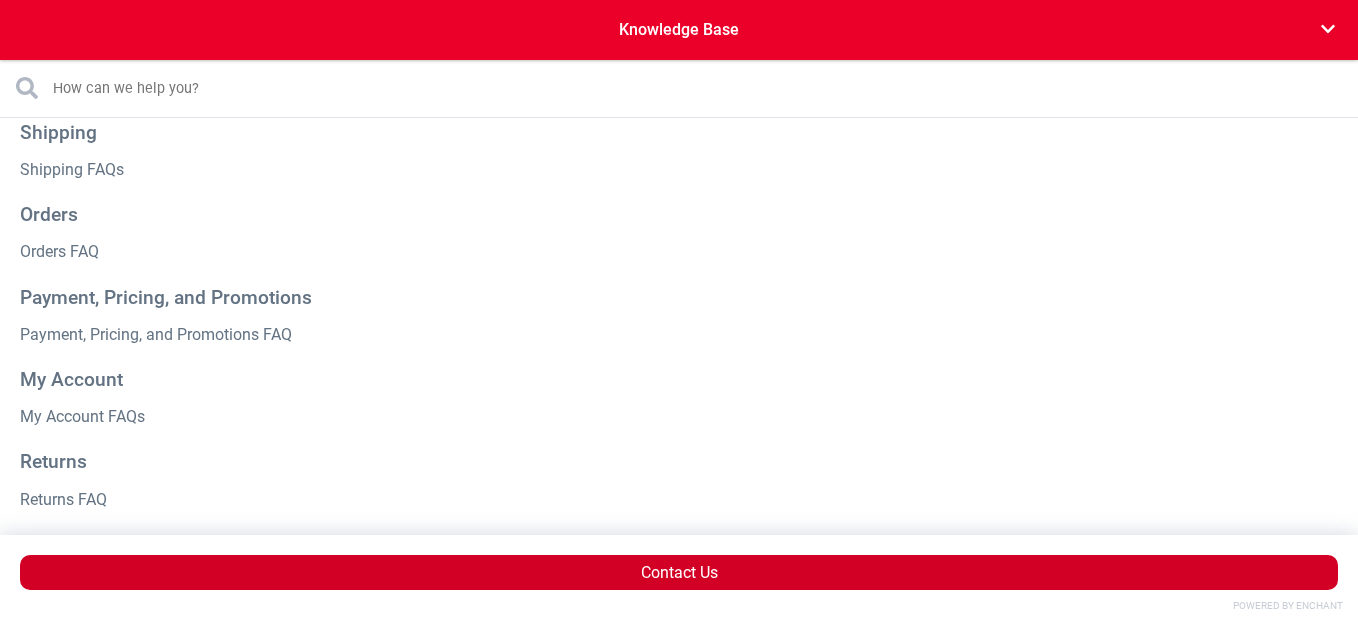 click on "Contact Us" at bounding box center (679, 572) 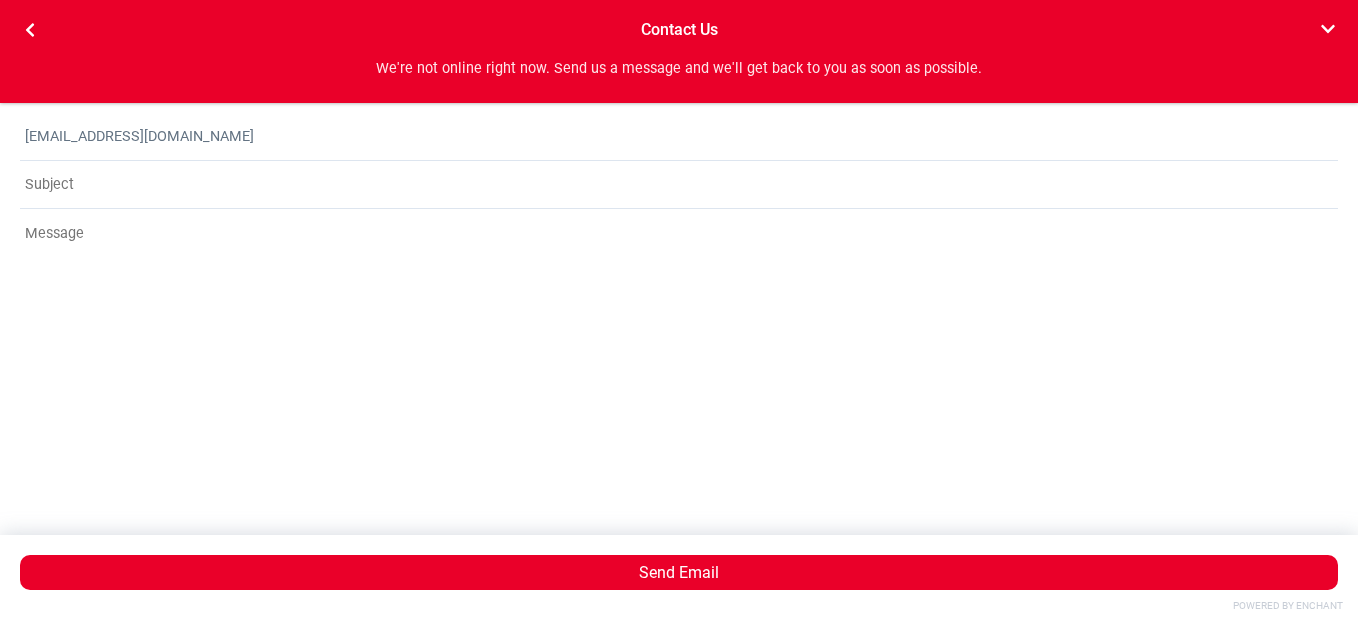 scroll, scrollTop: 0, scrollLeft: 0, axis: both 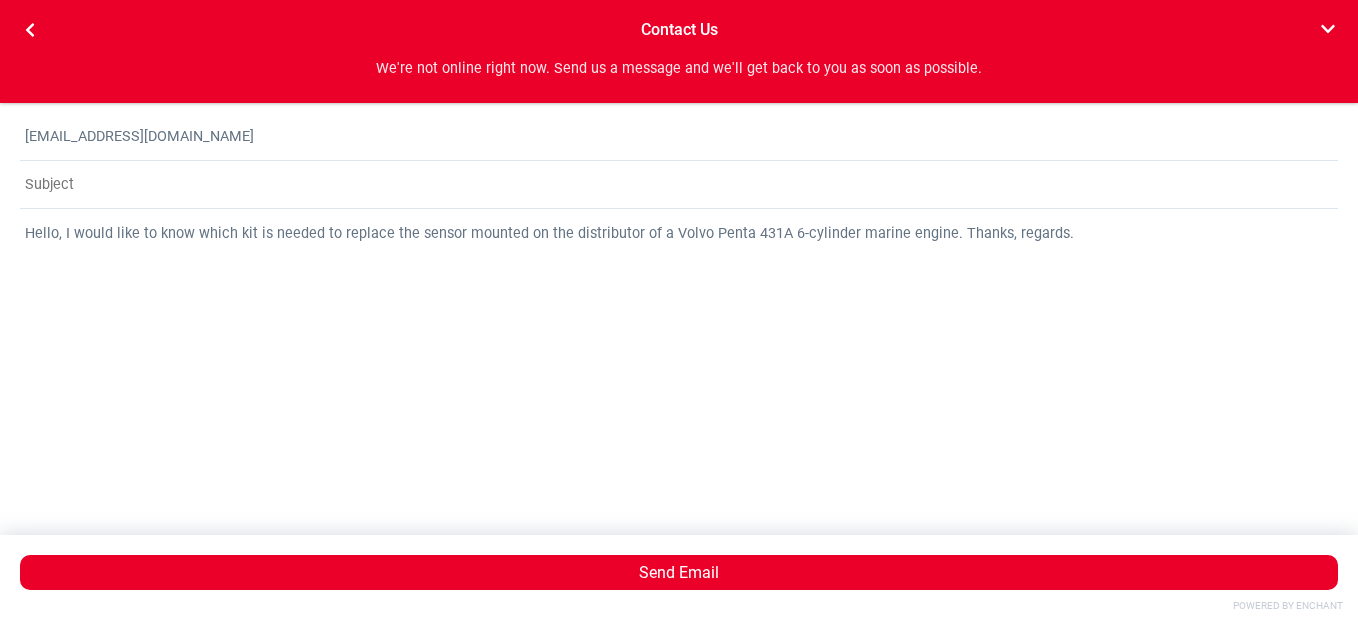 type on "Hello, I would like to know which kit is needed to replace the sensor mounted on the distributor of a Volvo Penta 431A 6-cylinder marine engine. Thanks, regards." 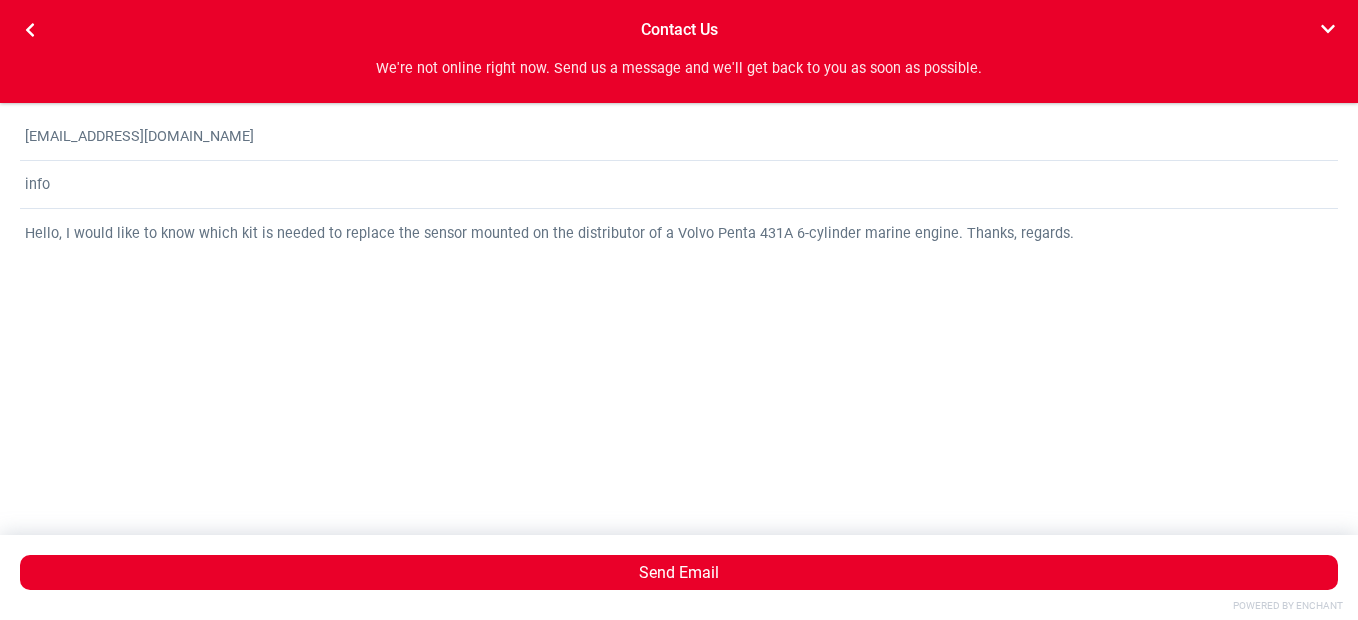 scroll, scrollTop: 0, scrollLeft: 0, axis: both 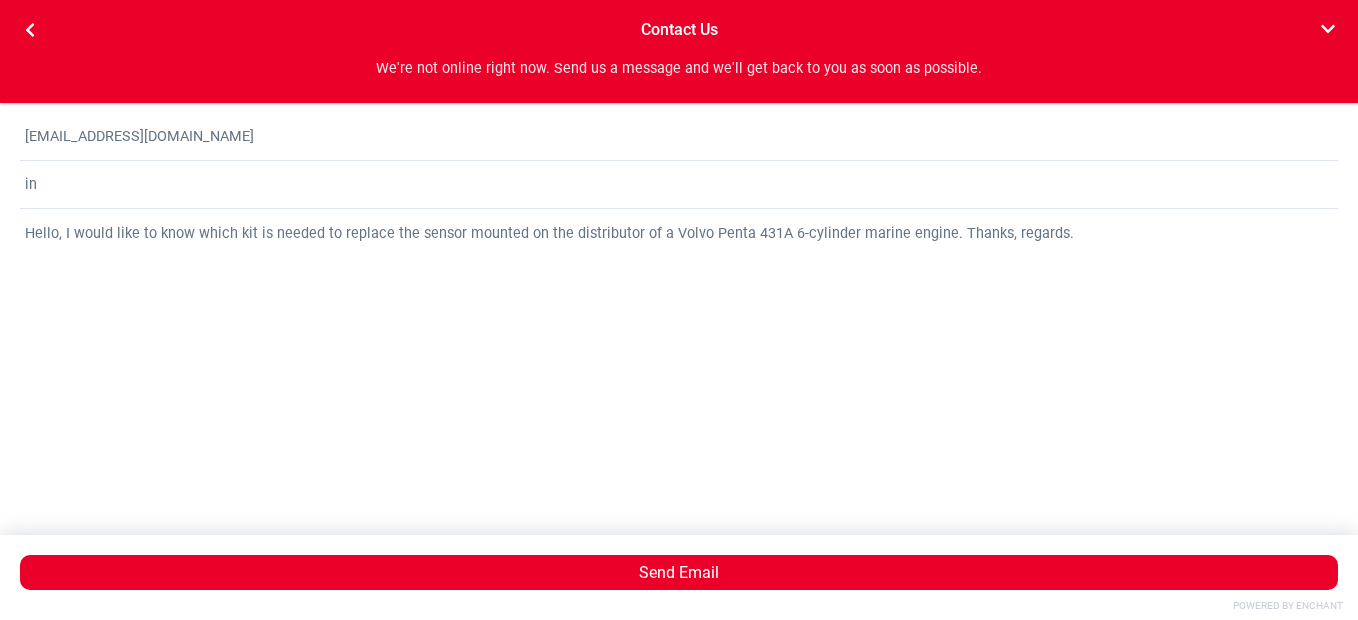 type on "i" 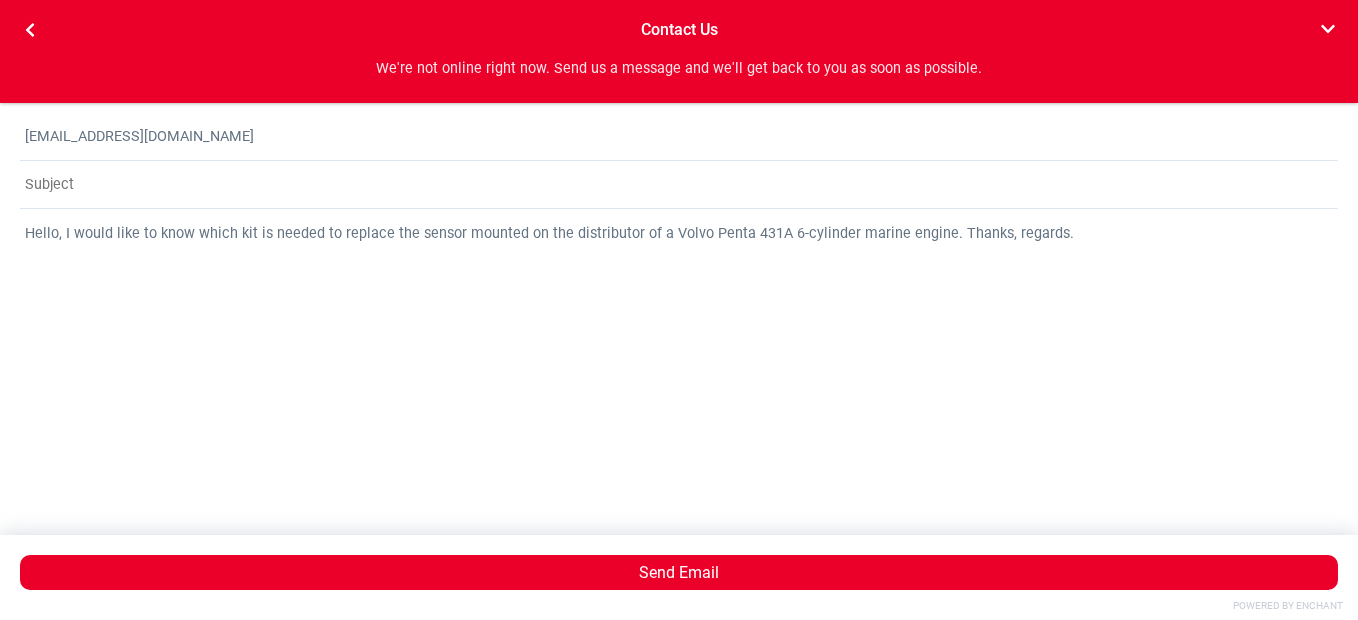 scroll, scrollTop: 0, scrollLeft: 1178, axis: horizontal 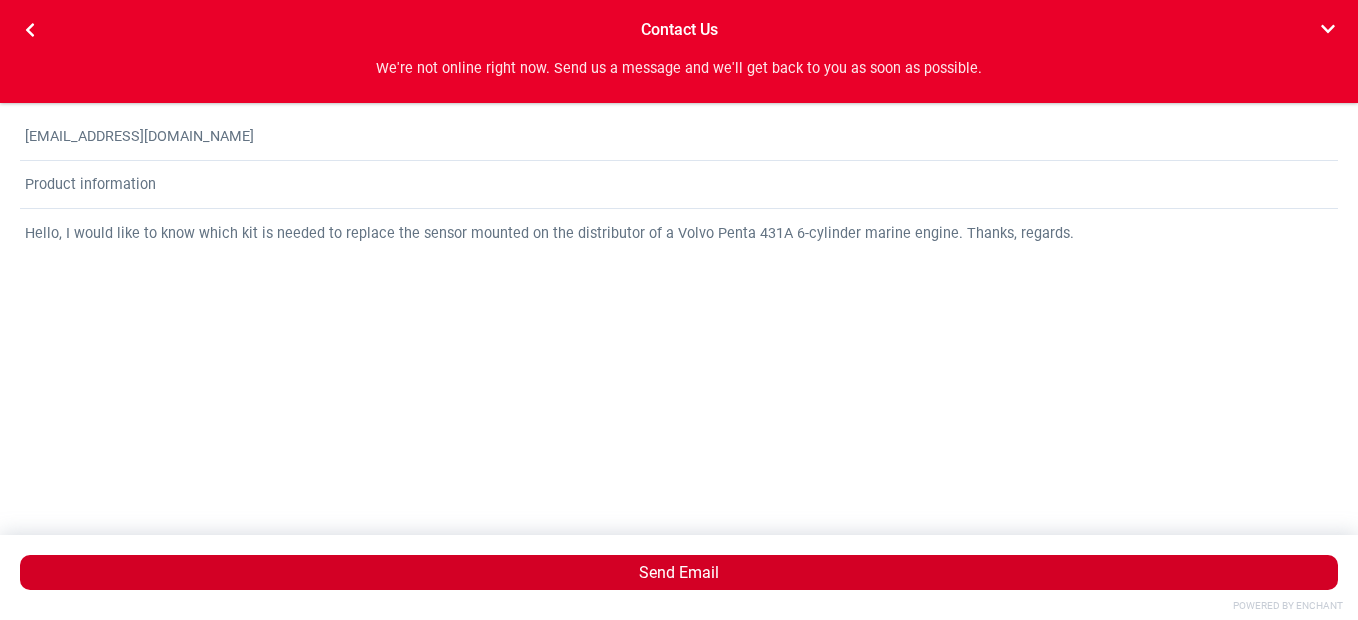 type on "Product information" 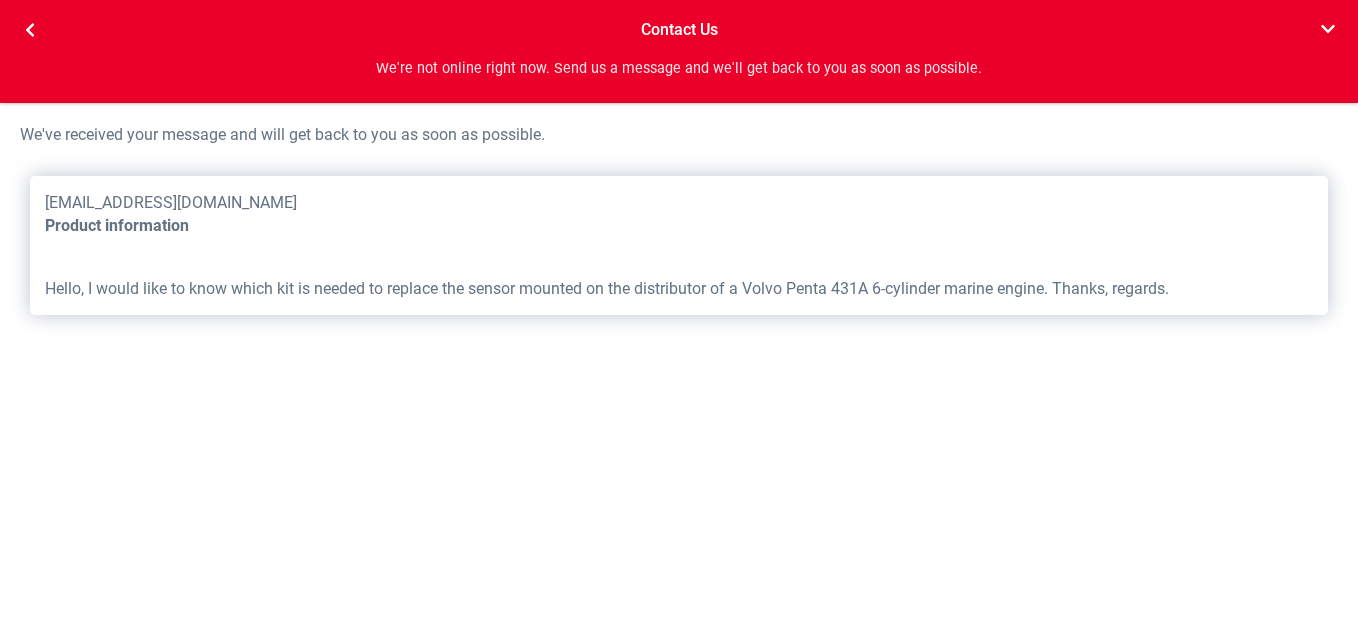 scroll, scrollTop: 0, scrollLeft: 2356, axis: horizontal 